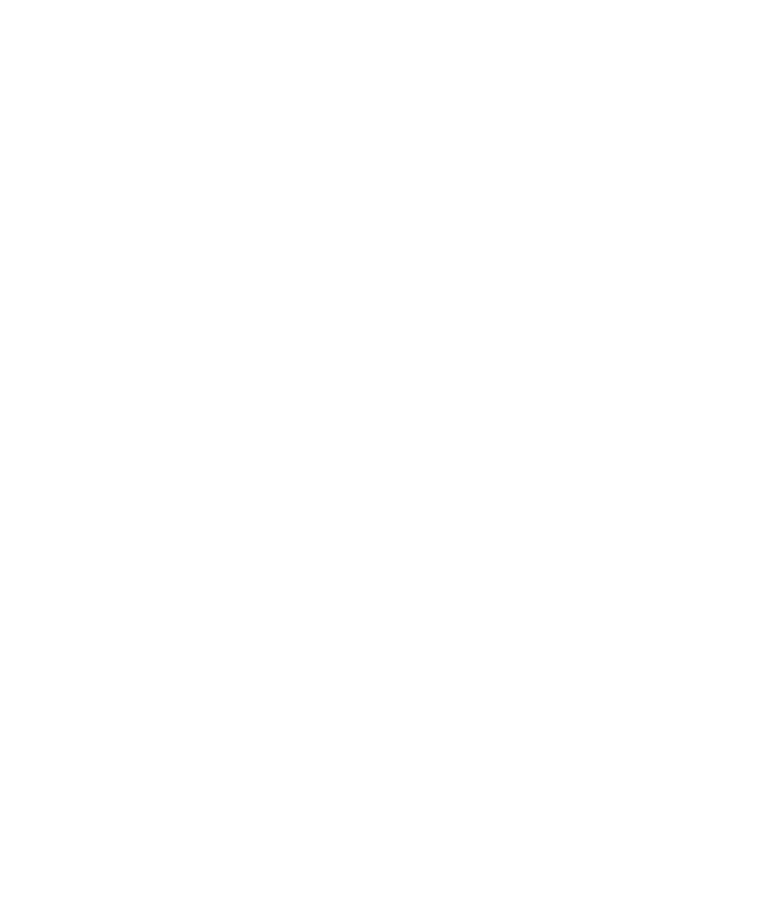 scroll, scrollTop: 0, scrollLeft: 0, axis: both 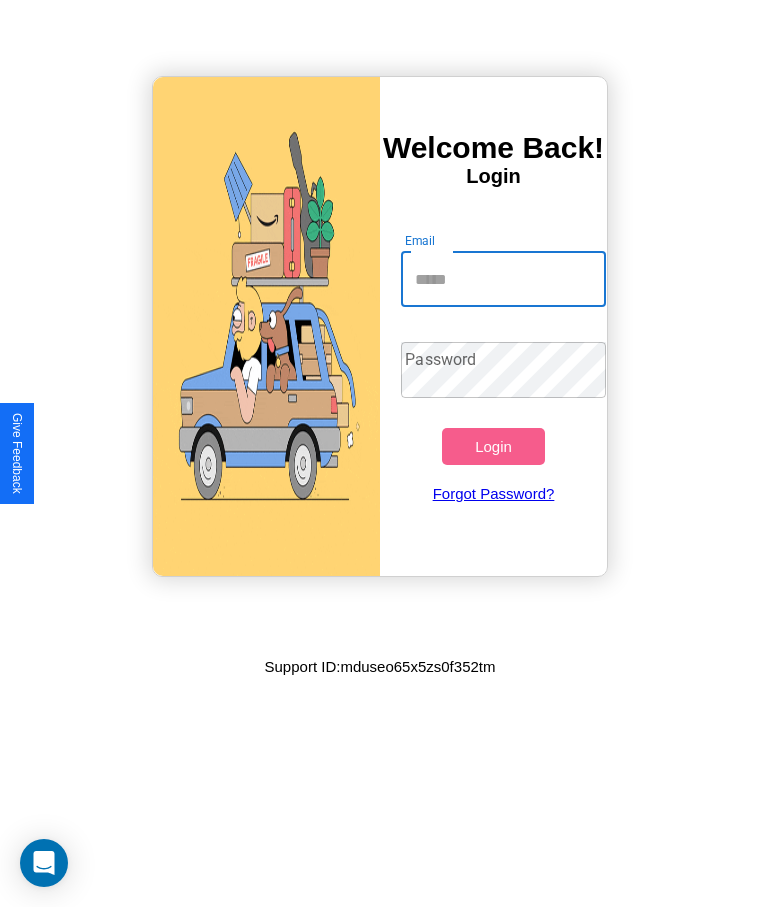 click on "Email" at bounding box center [503, 279] 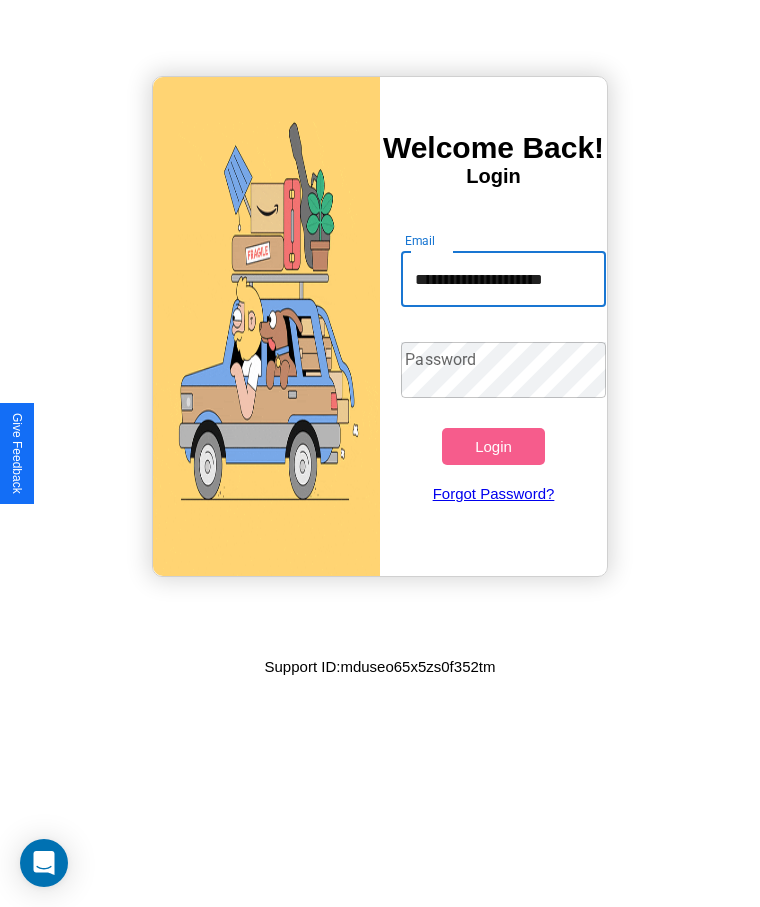 scroll, scrollTop: 0, scrollLeft: 5, axis: horizontal 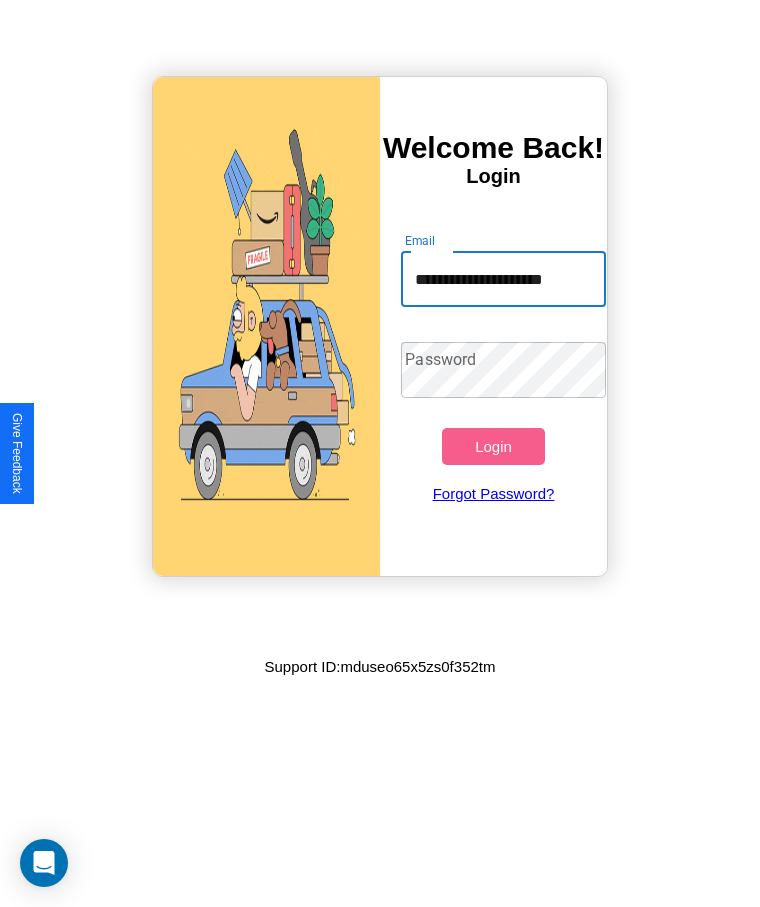 type on "**********" 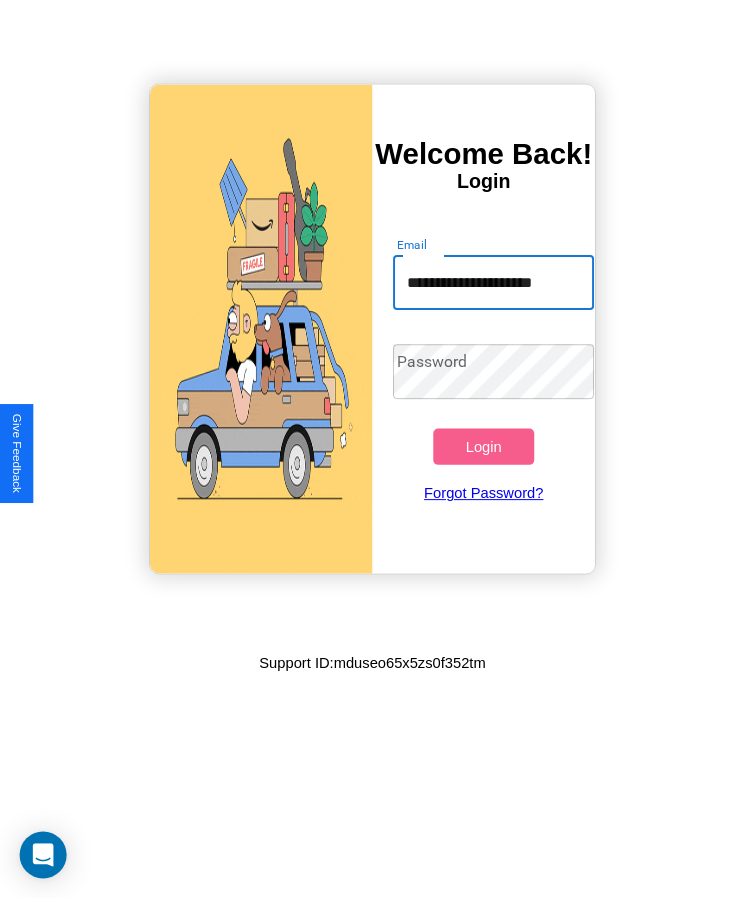 scroll, scrollTop: 0, scrollLeft: 0, axis: both 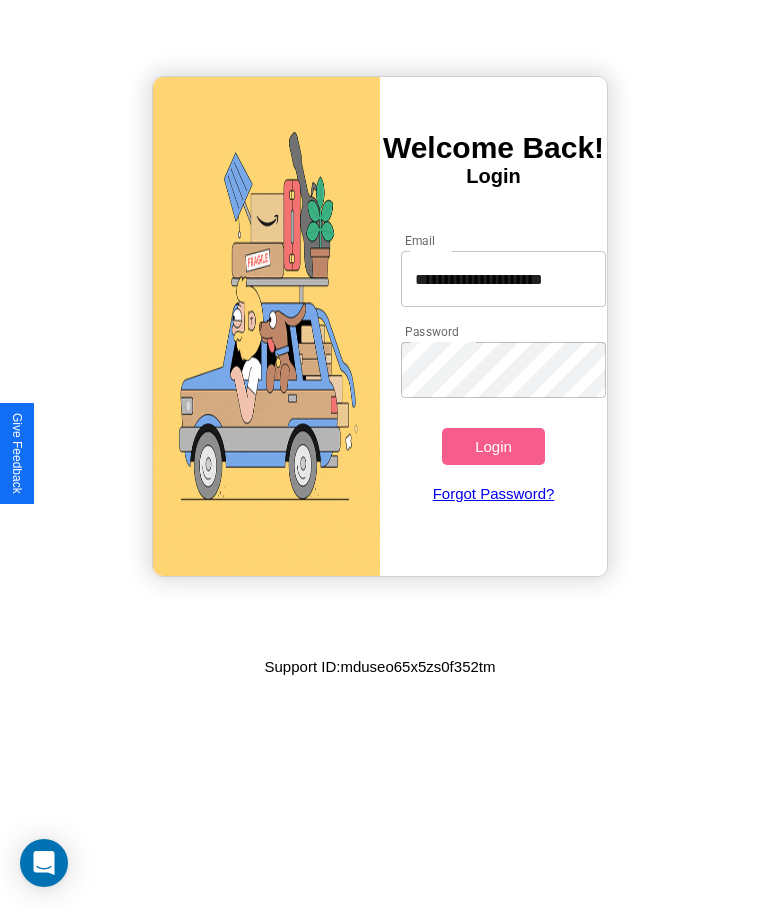 click on "Login" at bounding box center (493, 446) 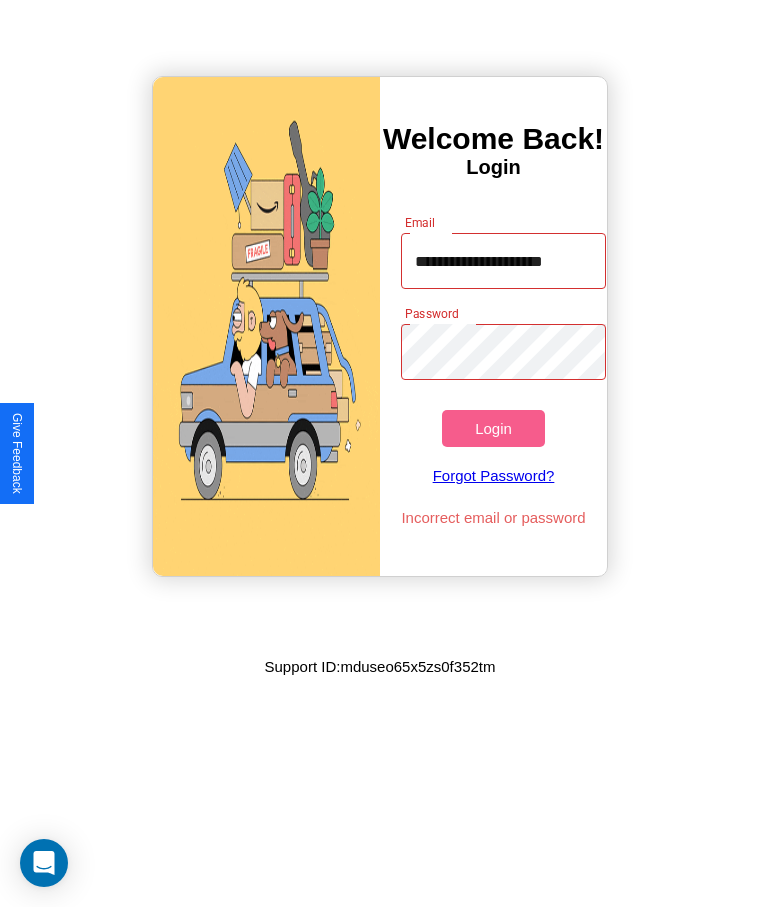 click on "Login" at bounding box center (493, 428) 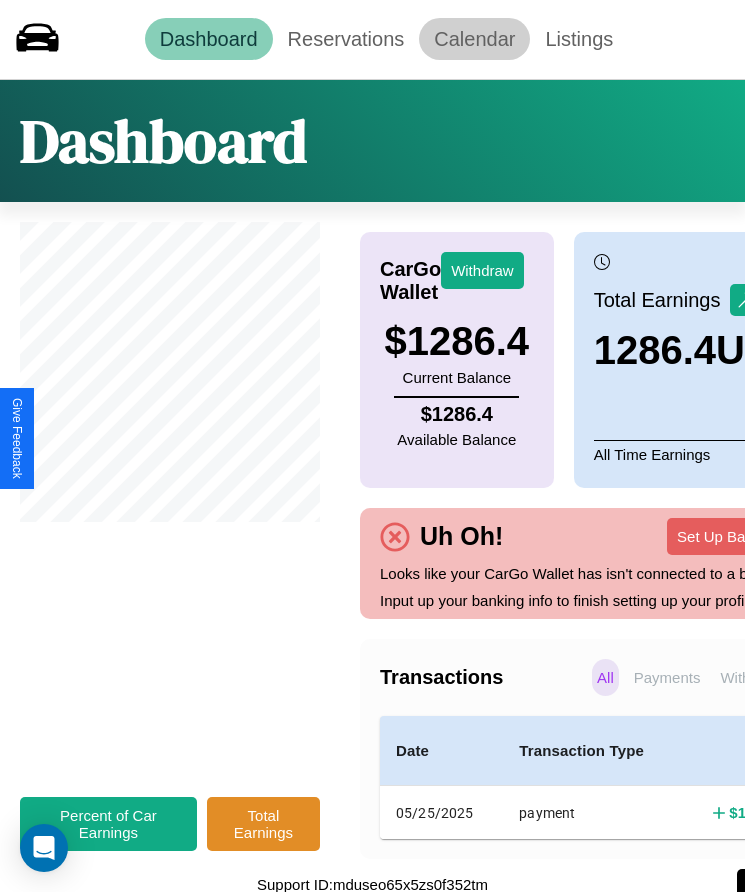 click on "Calendar" at bounding box center [474, 39] 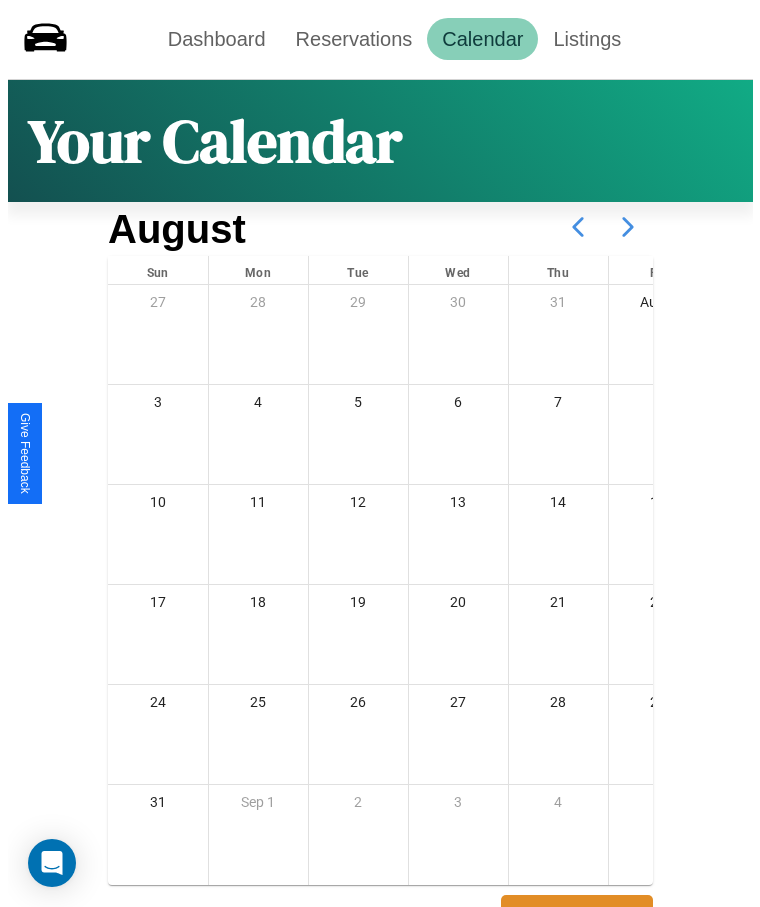 scroll, scrollTop: 77, scrollLeft: 0, axis: vertical 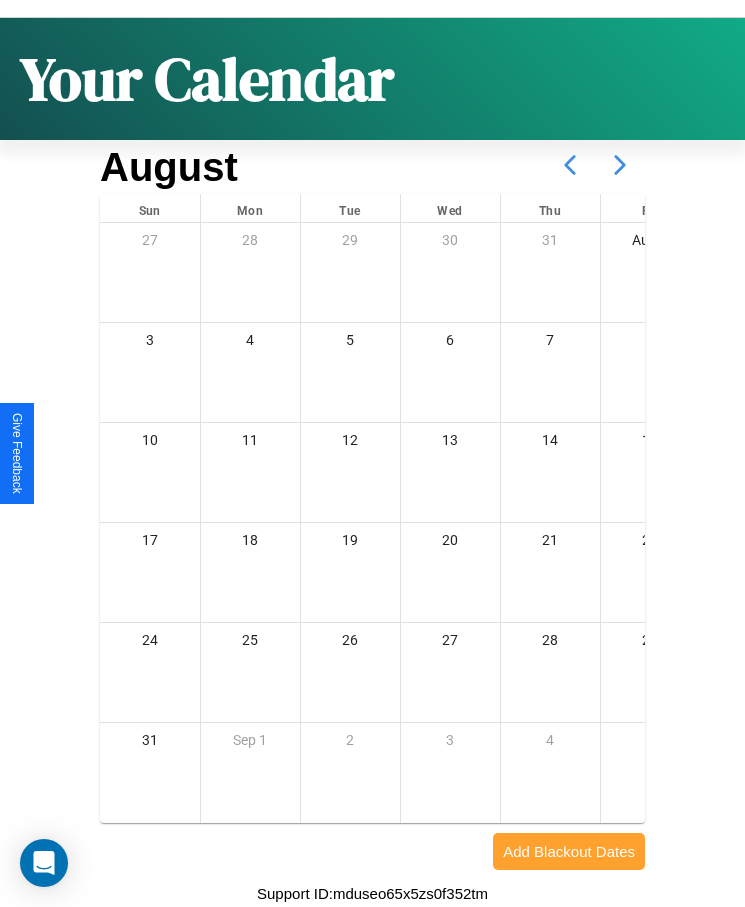 click on "Add Blackout Dates" at bounding box center (569, 851) 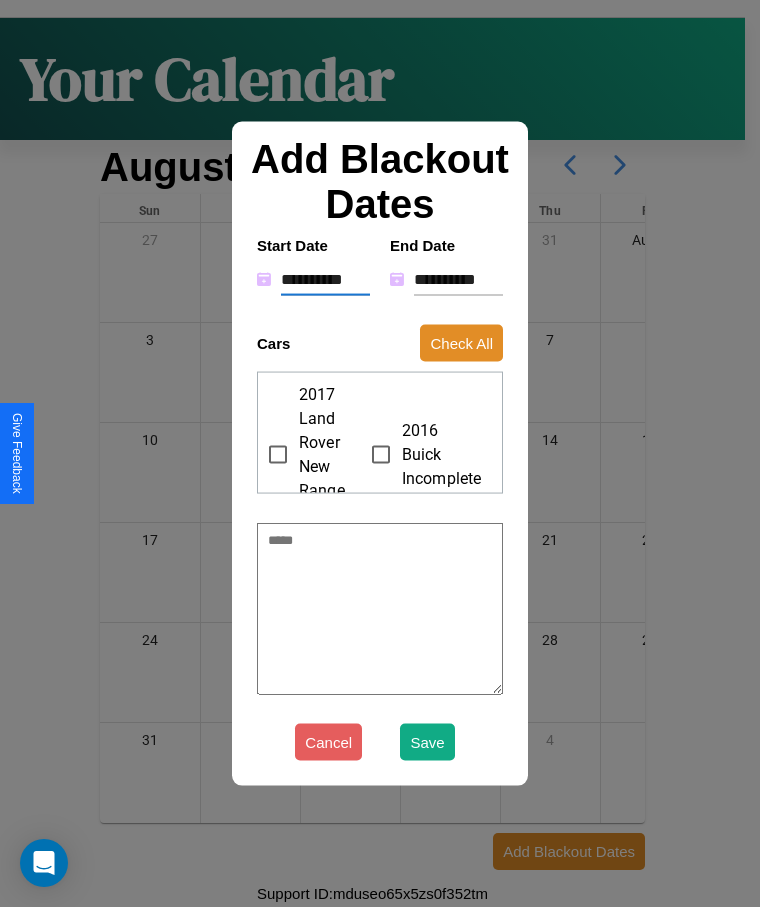 click on "**********" at bounding box center (325, 279) 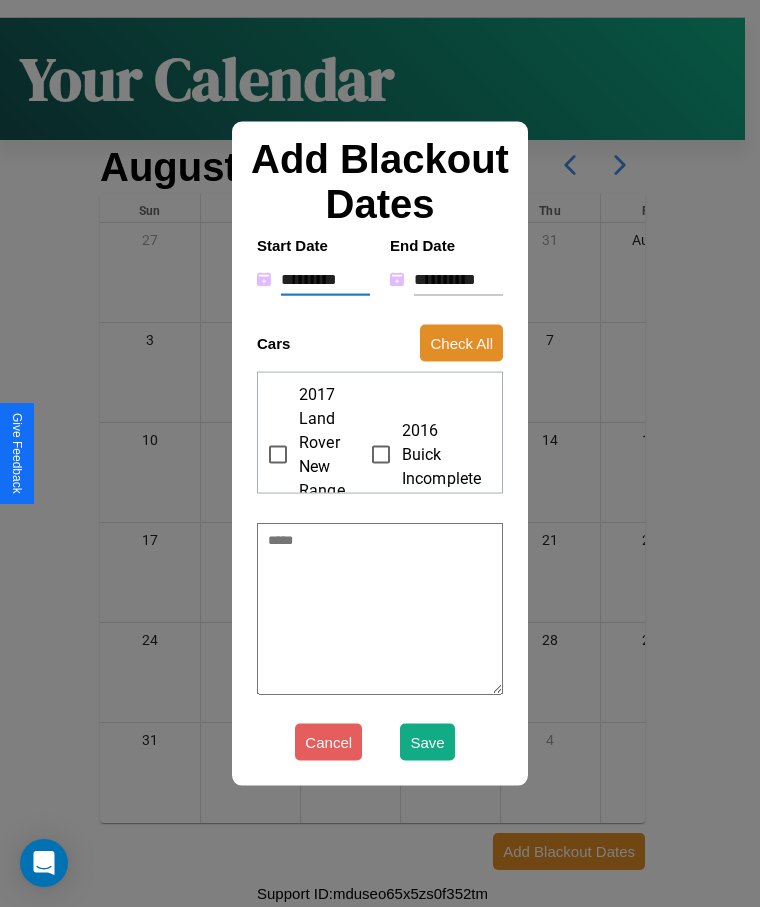 type on "*" 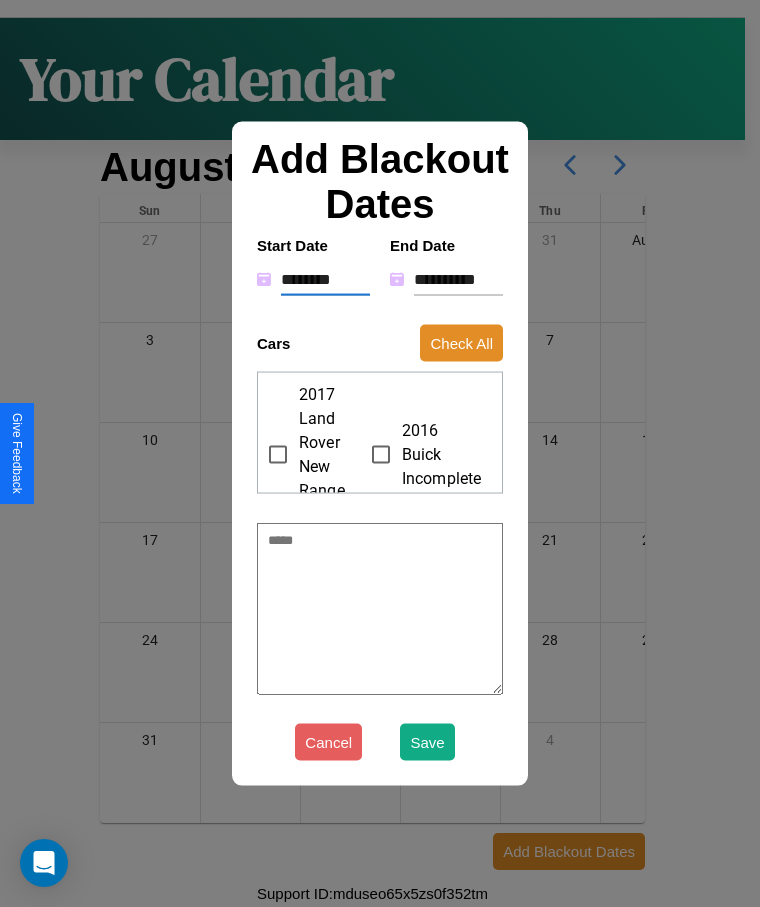 type on "*" 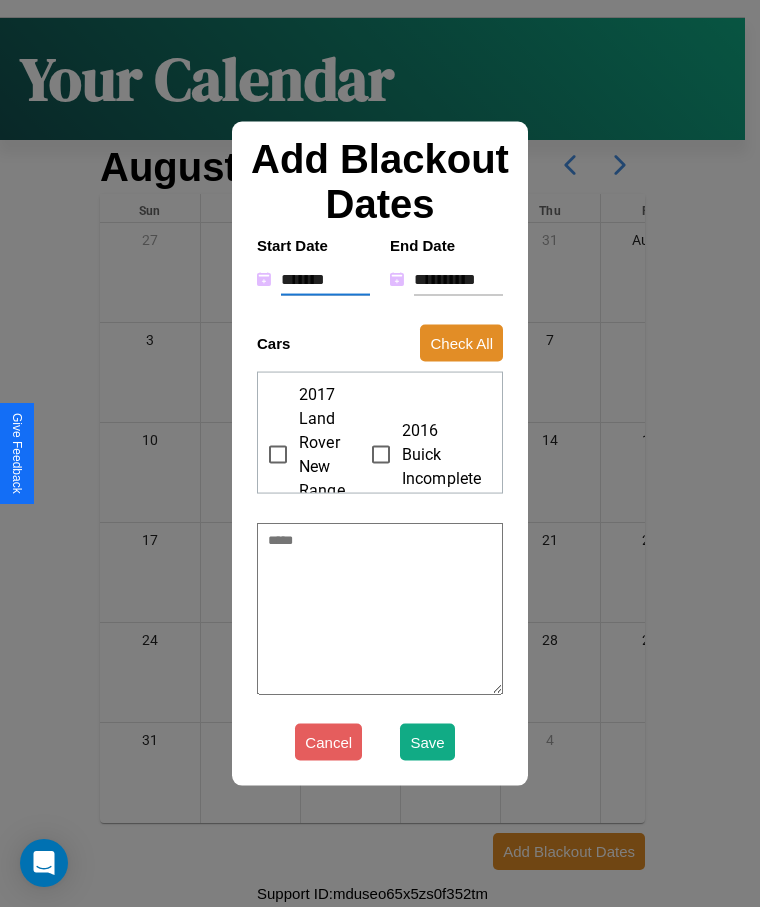 type on "*" 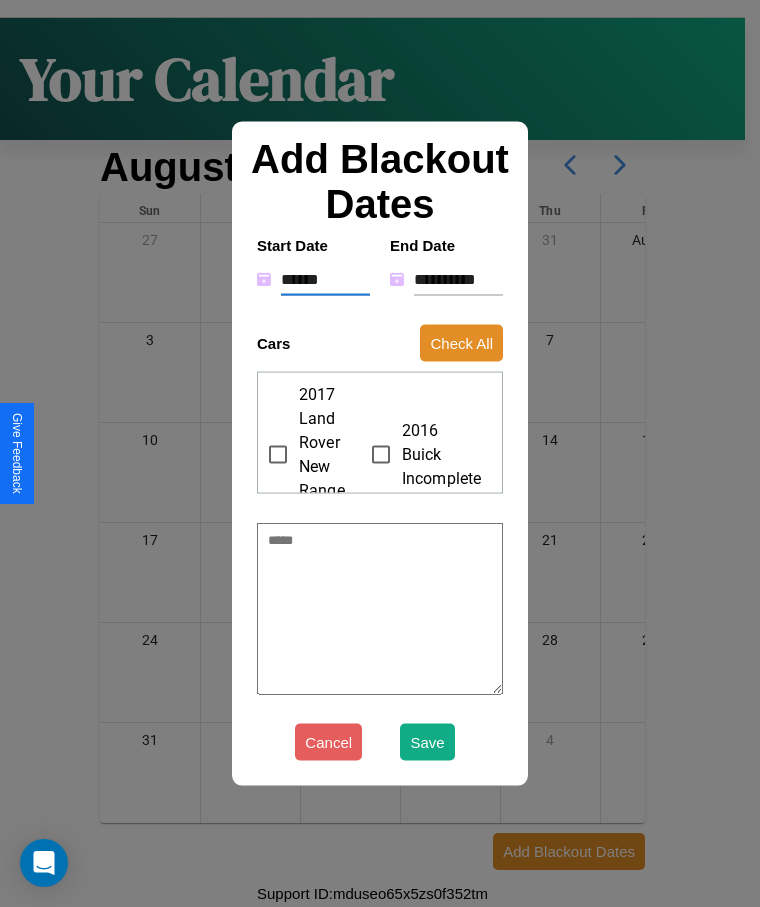 type on "*" 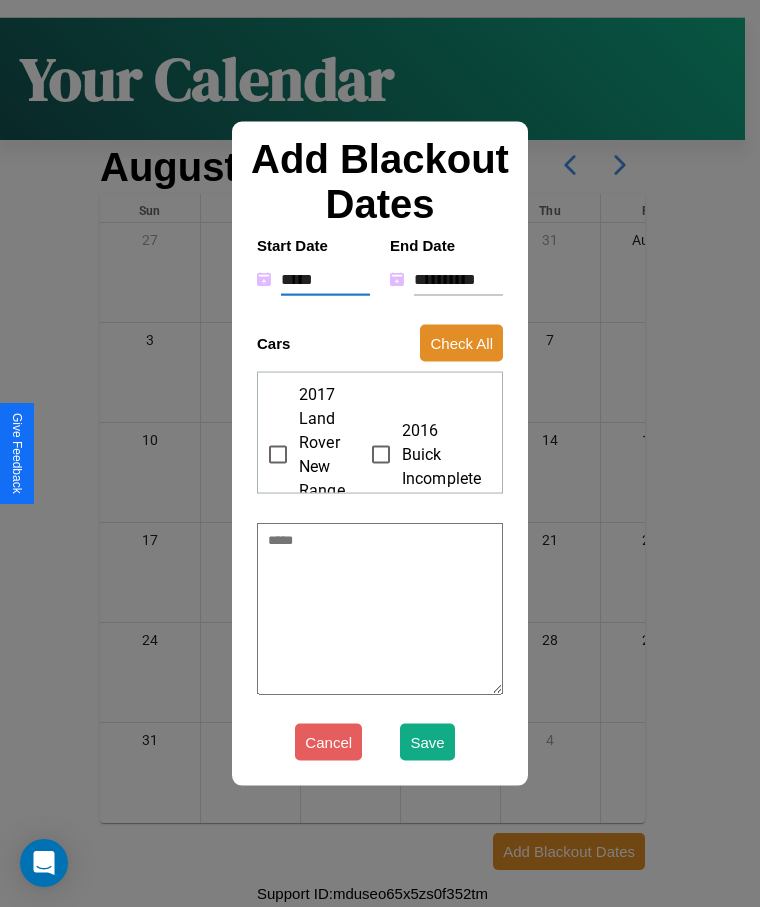 type on "*" 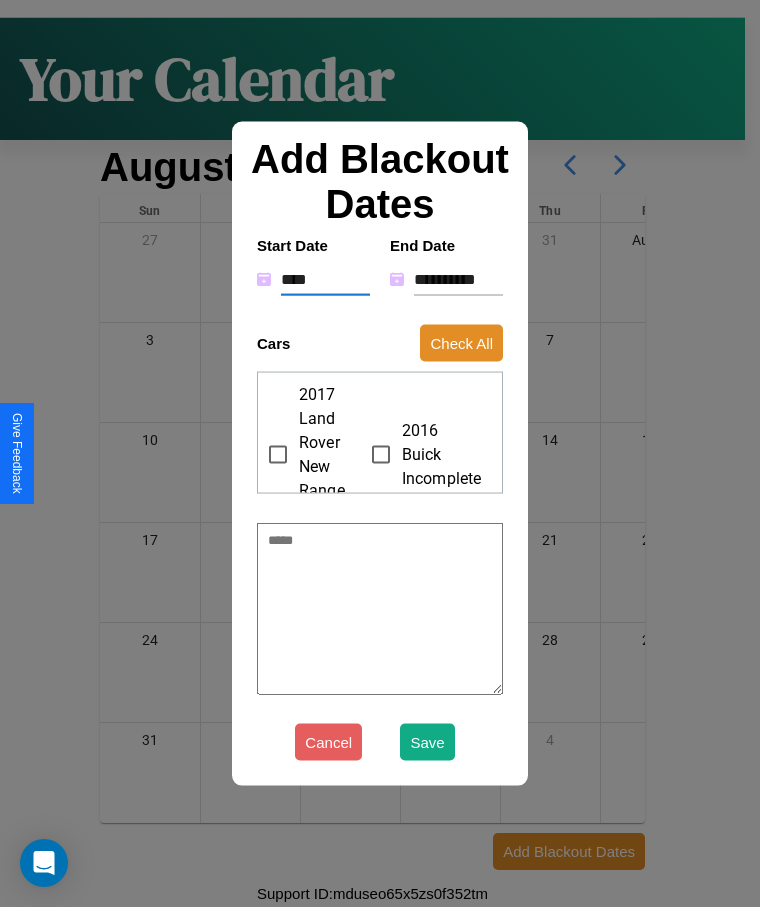type on "*" 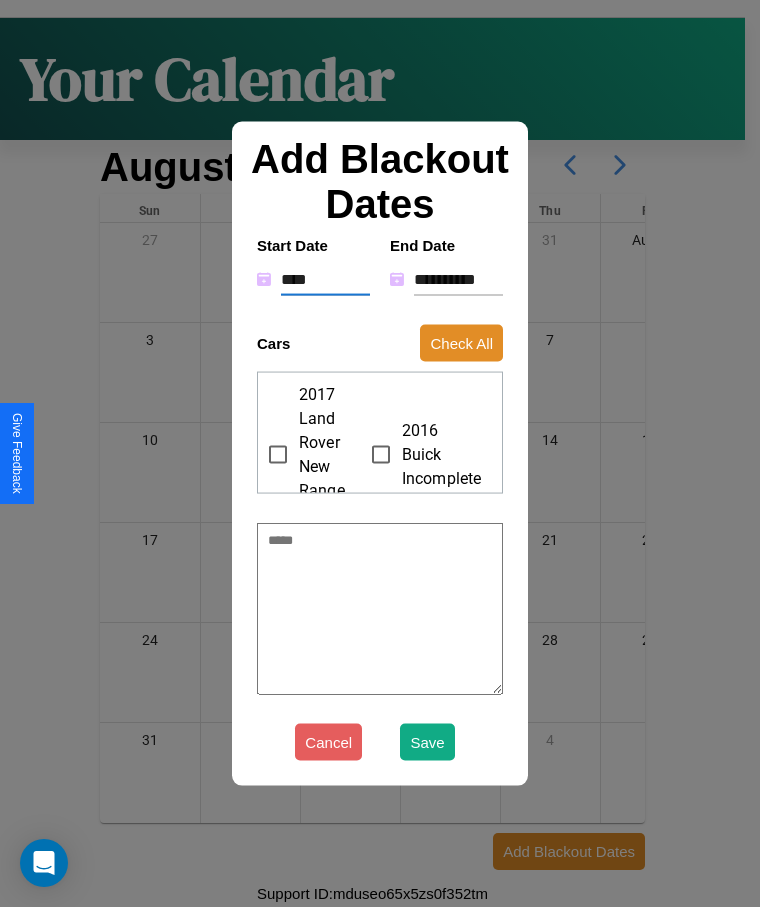 type on "*****" 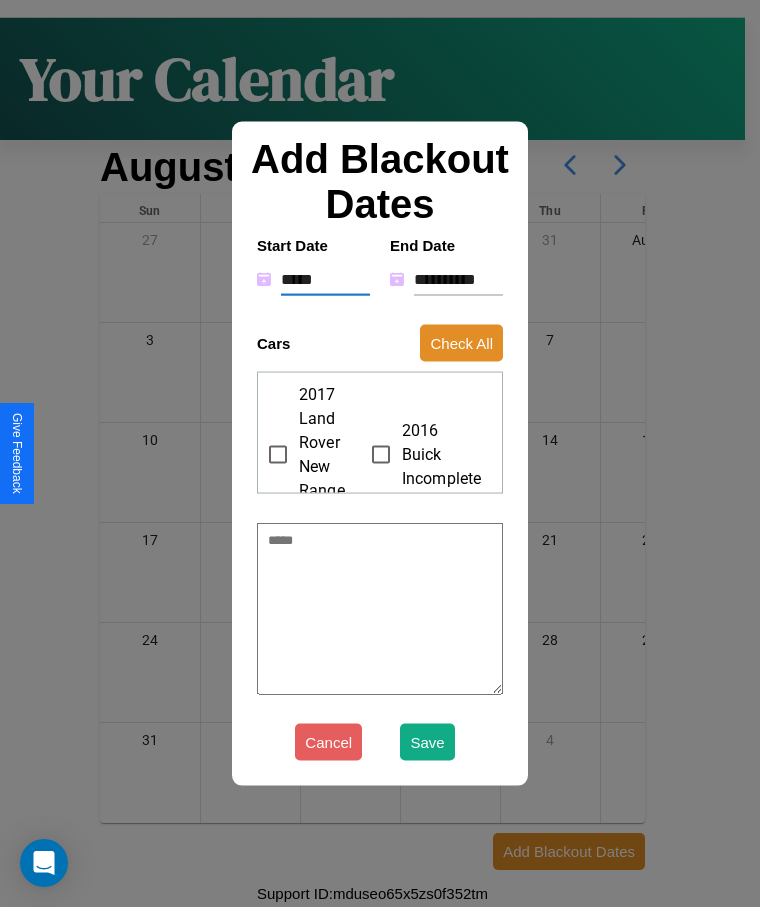 type on "*" 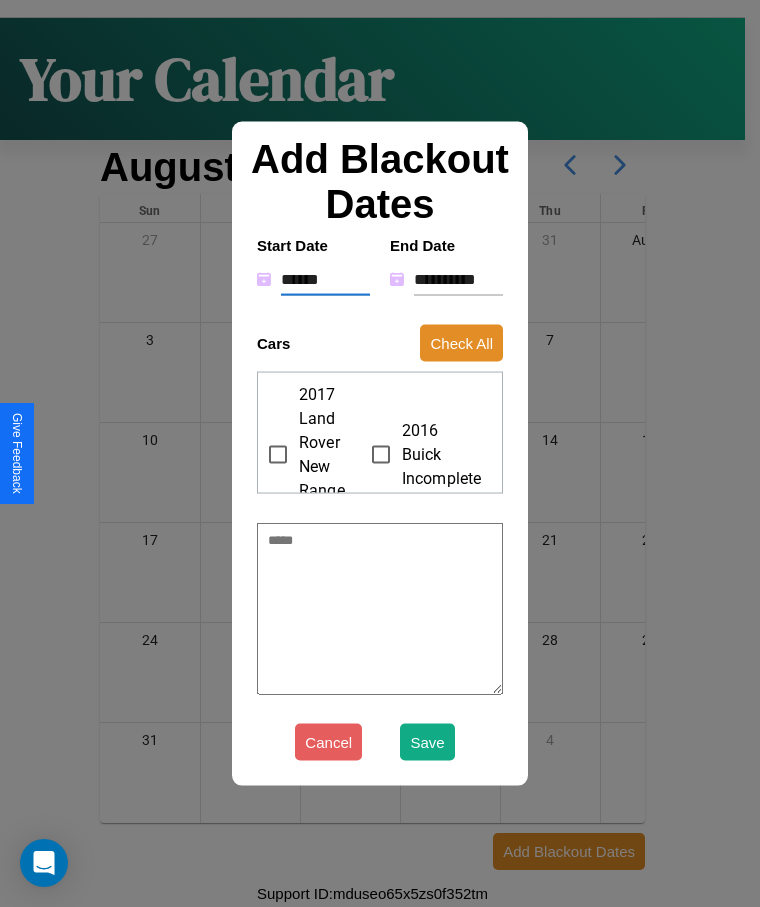 type on "*" 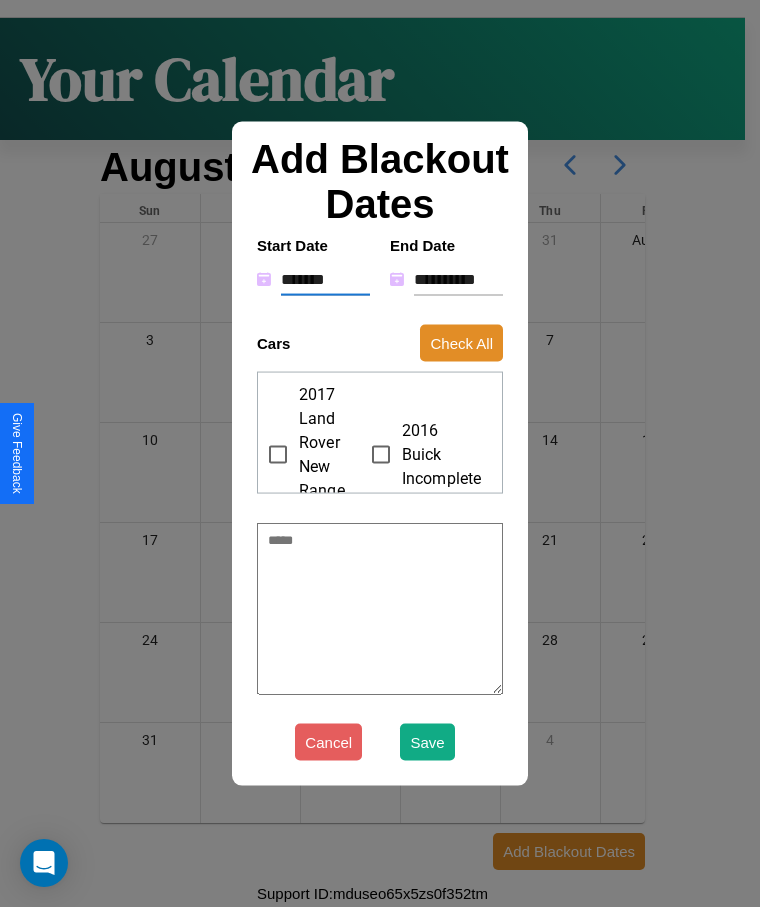 type on "*" 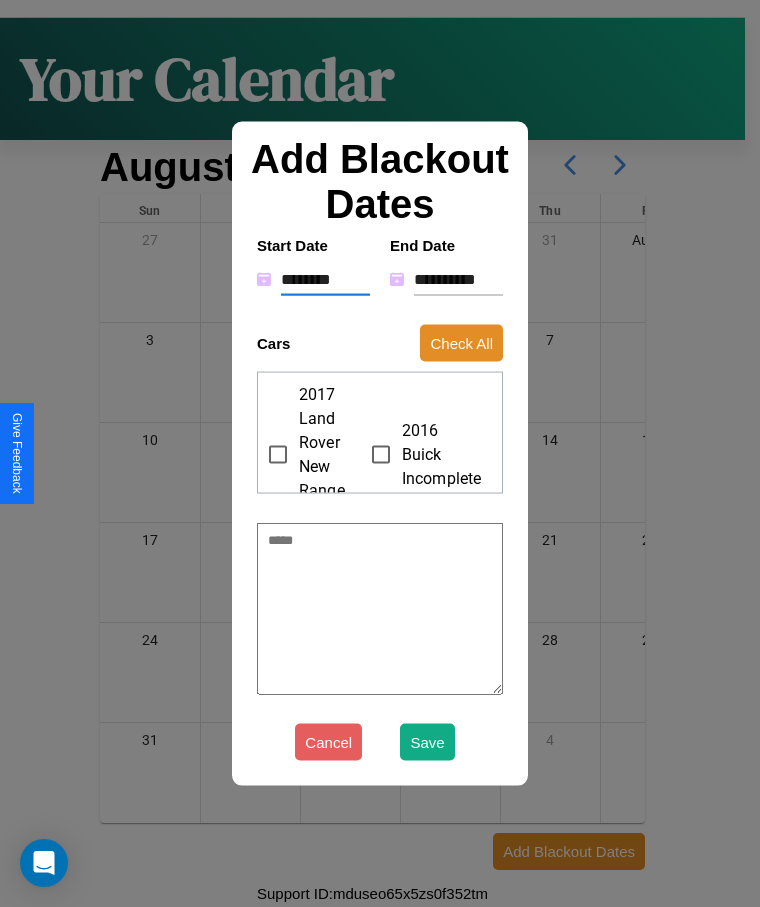type on "*" 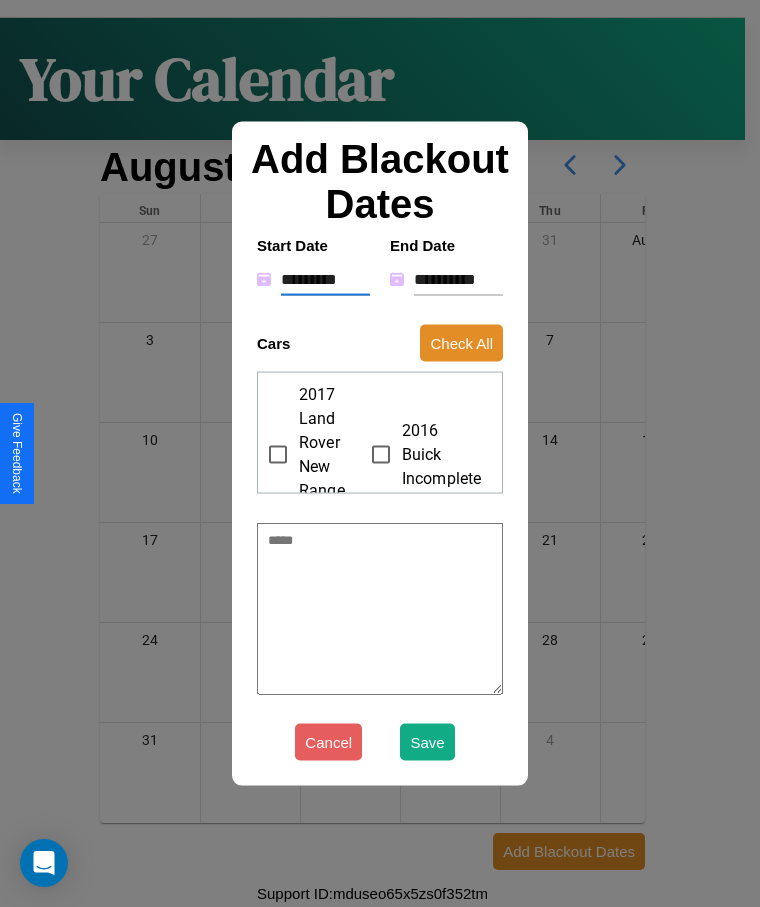 type on "*" 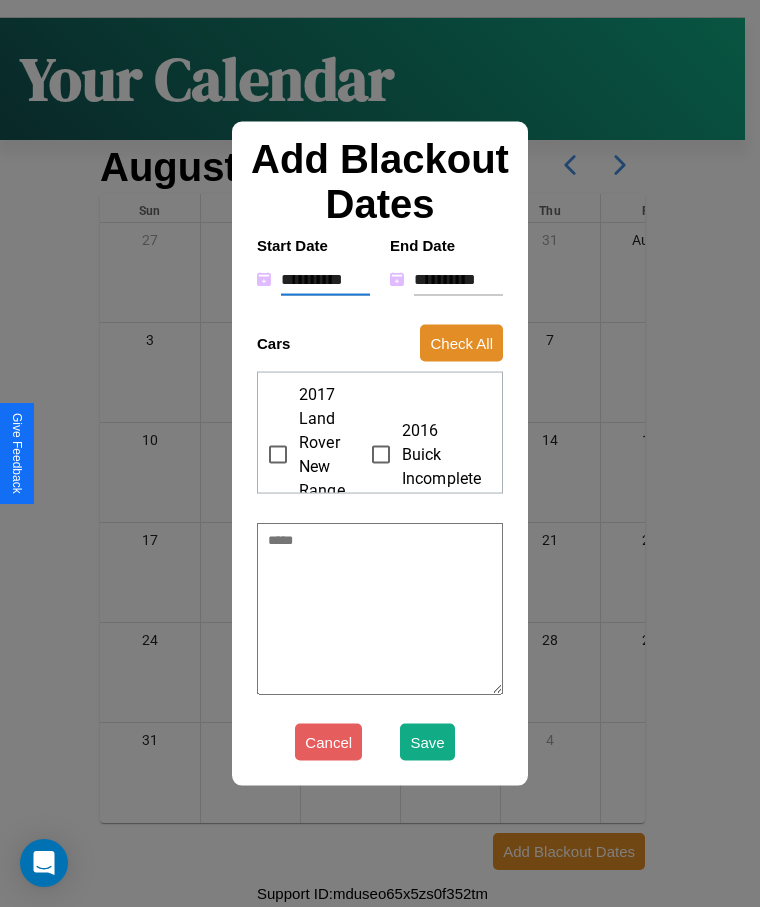 type on "*" 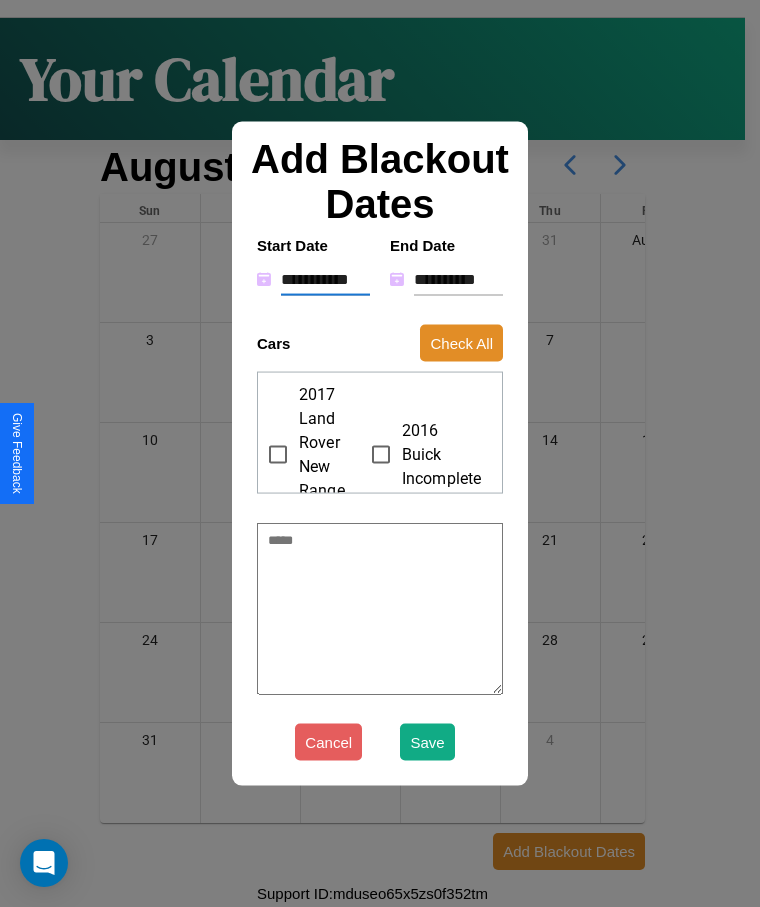 type on "*" 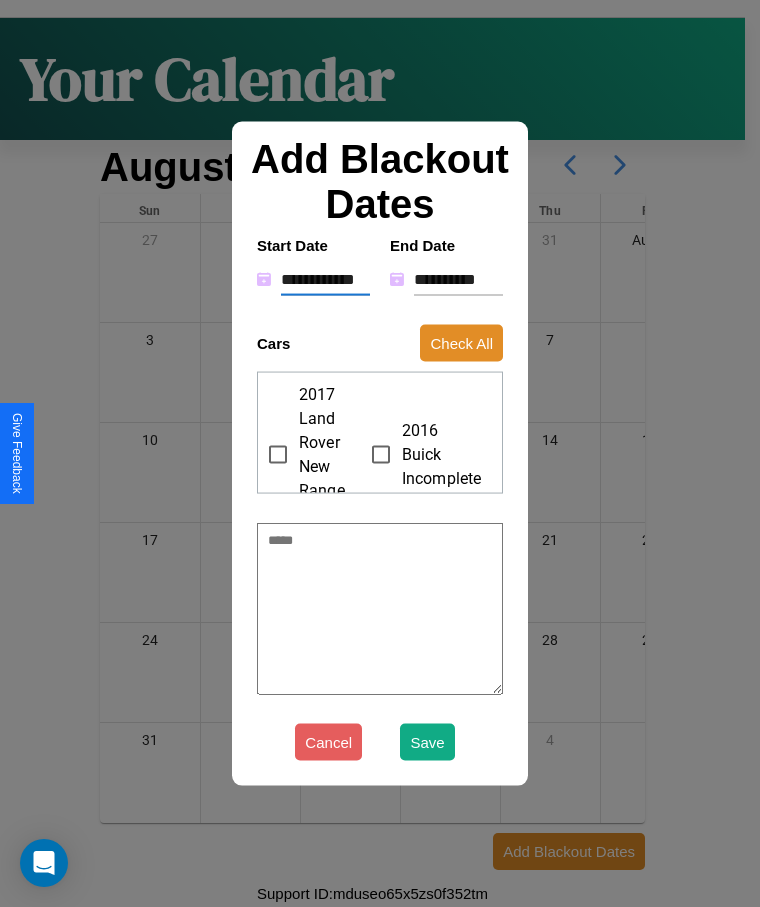 type on "*" 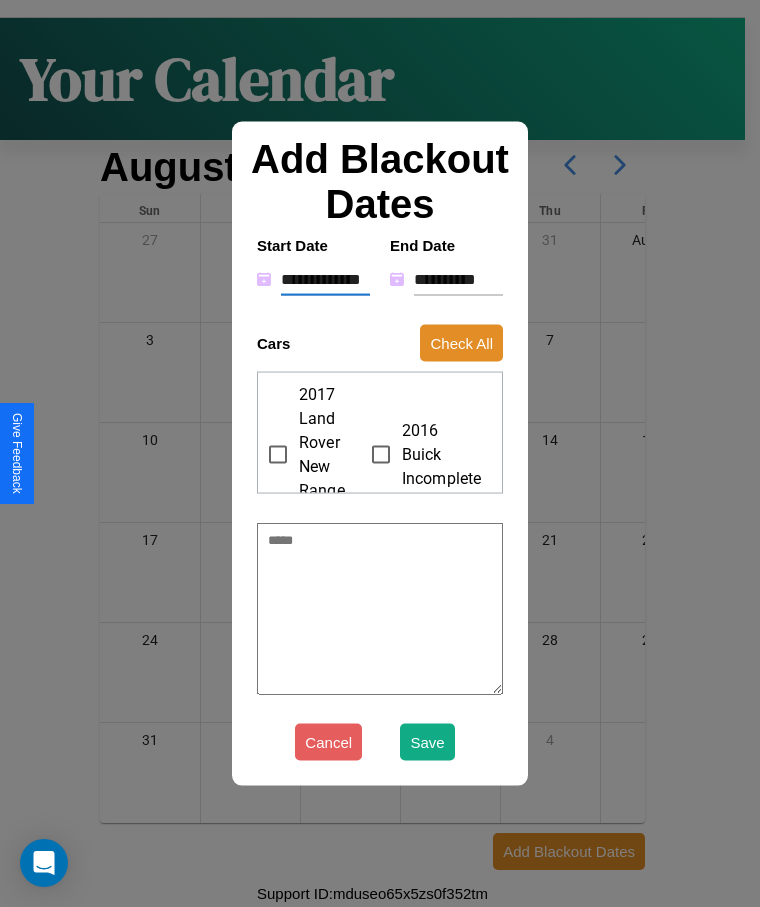 type on "*" 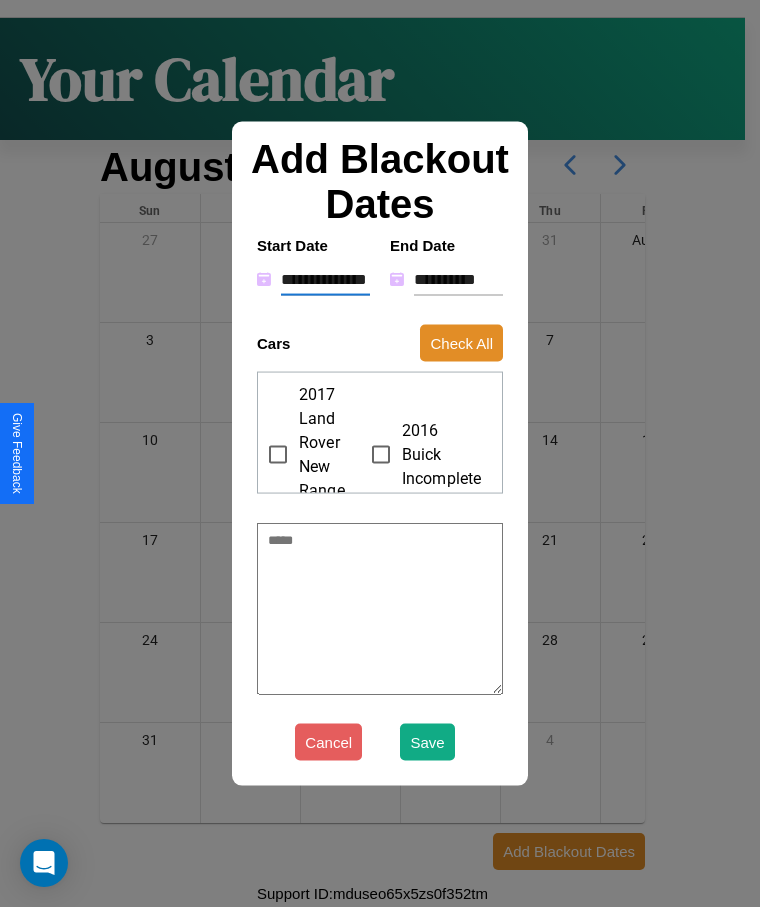 type on "*" 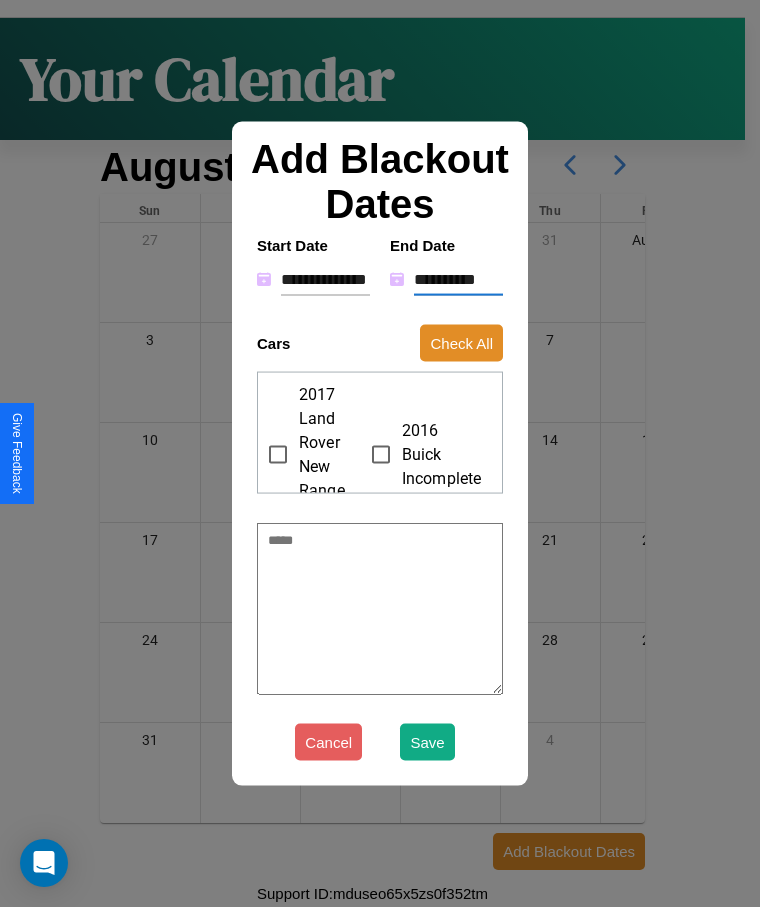 click on "**********" at bounding box center (458, 279) 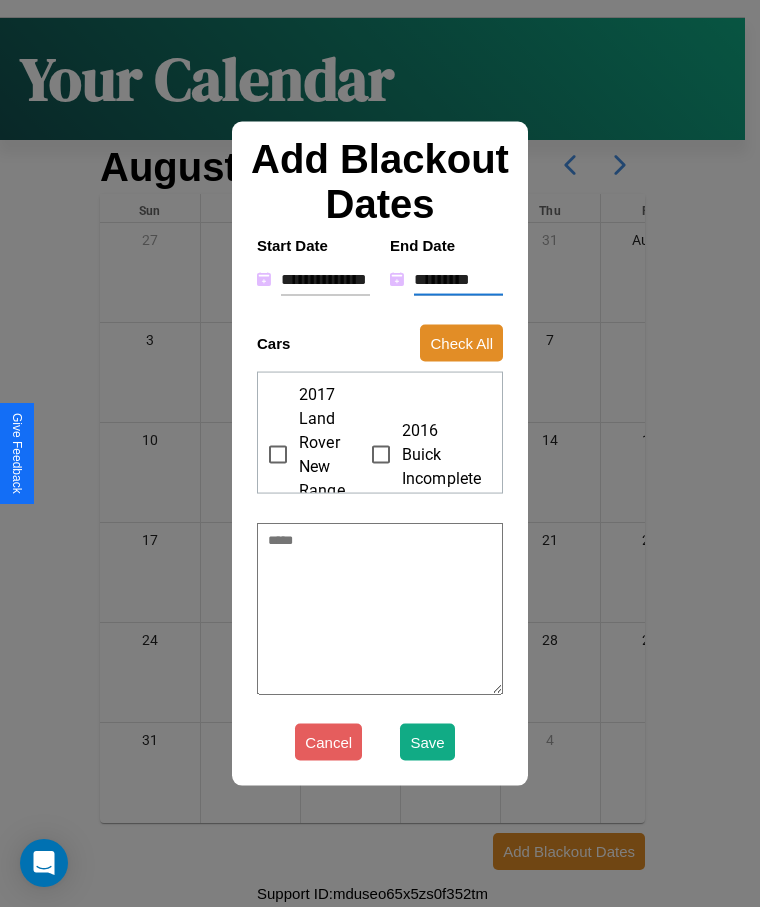 type on "*" 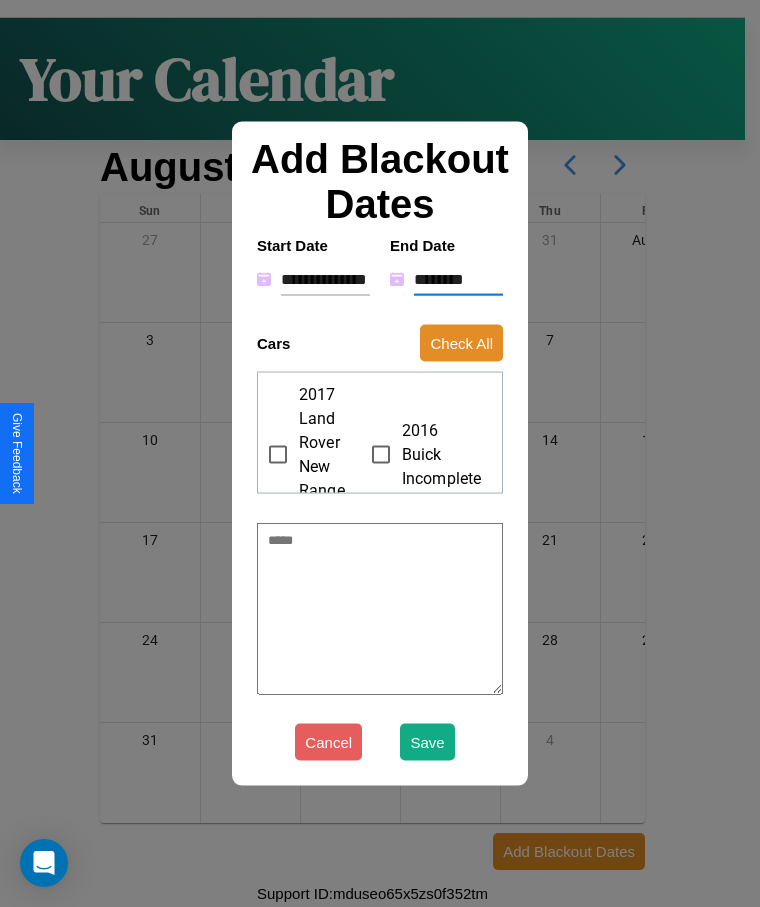 type on "*" 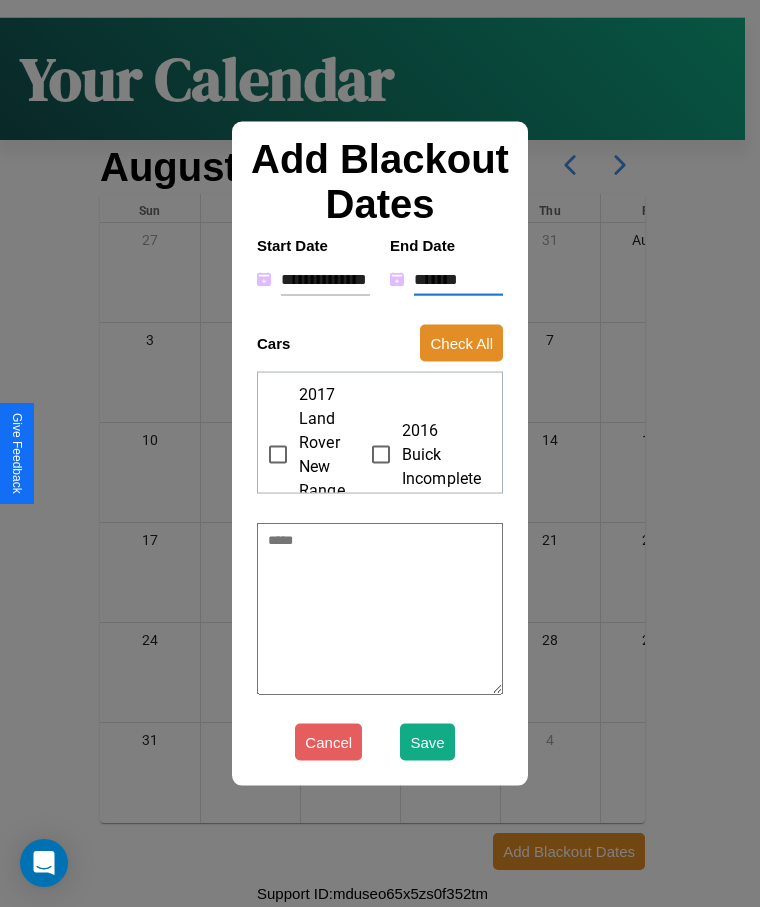 type on "*" 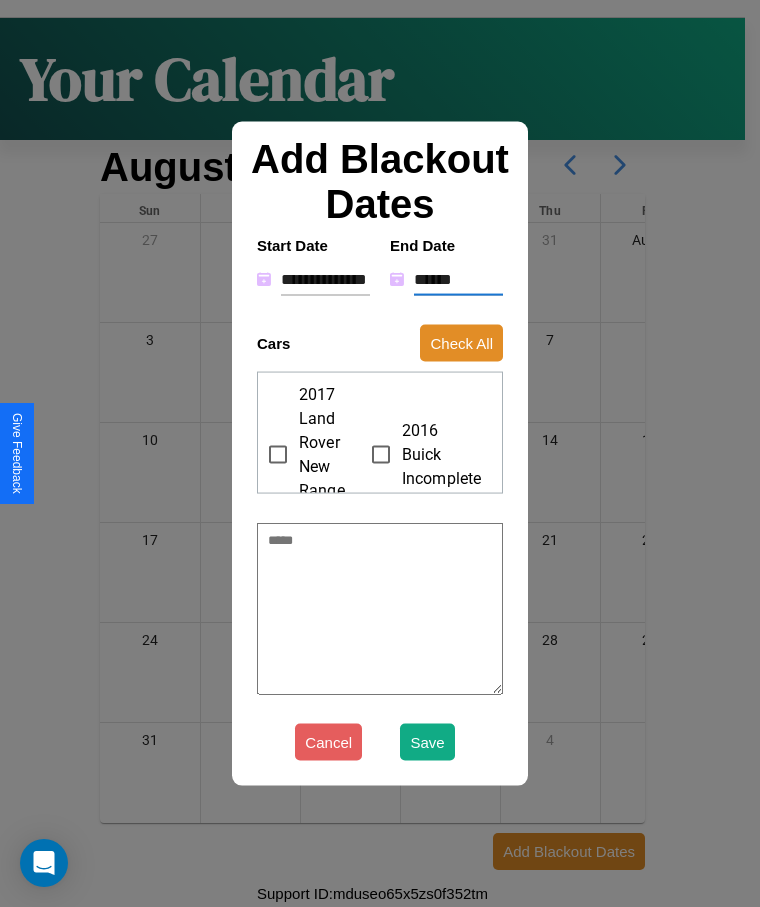 type on "*" 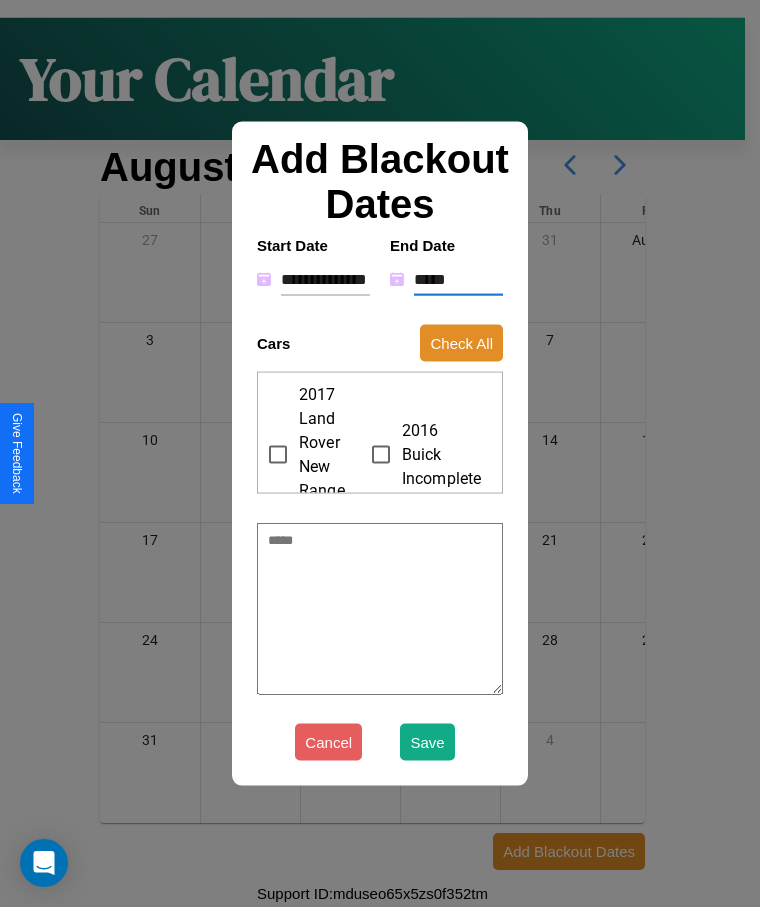 type on "*" 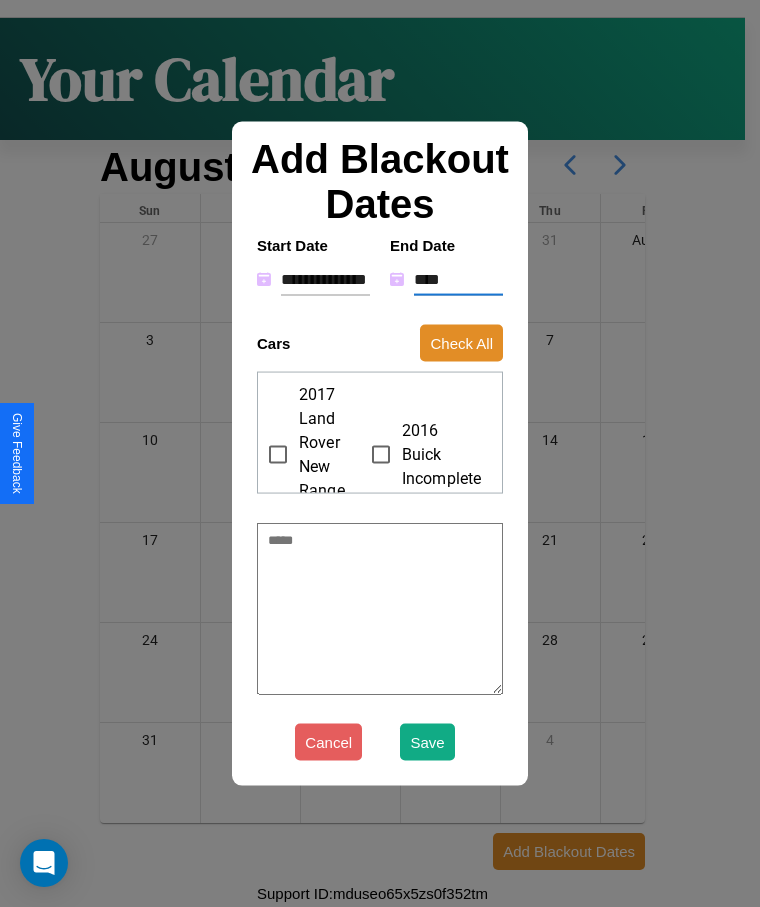 type on "*" 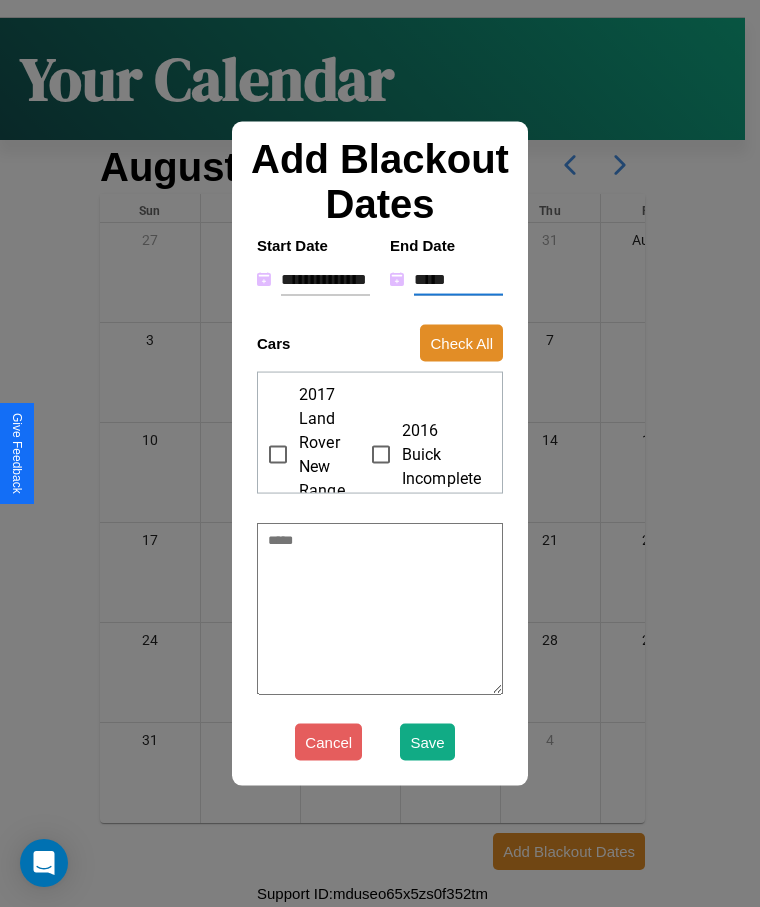 type on "*" 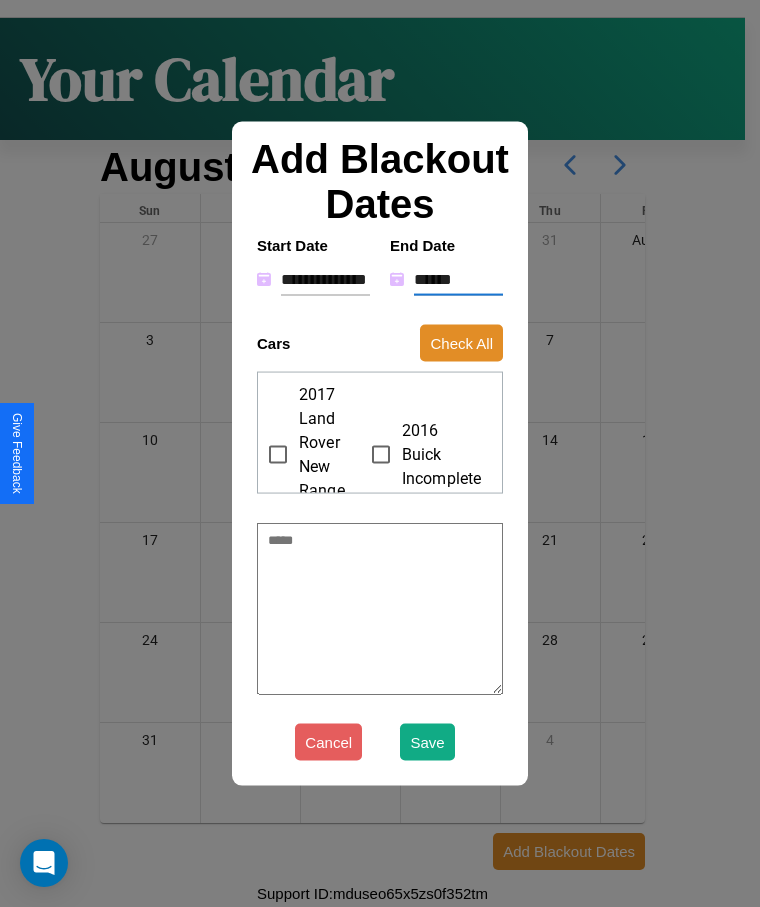 type on "*" 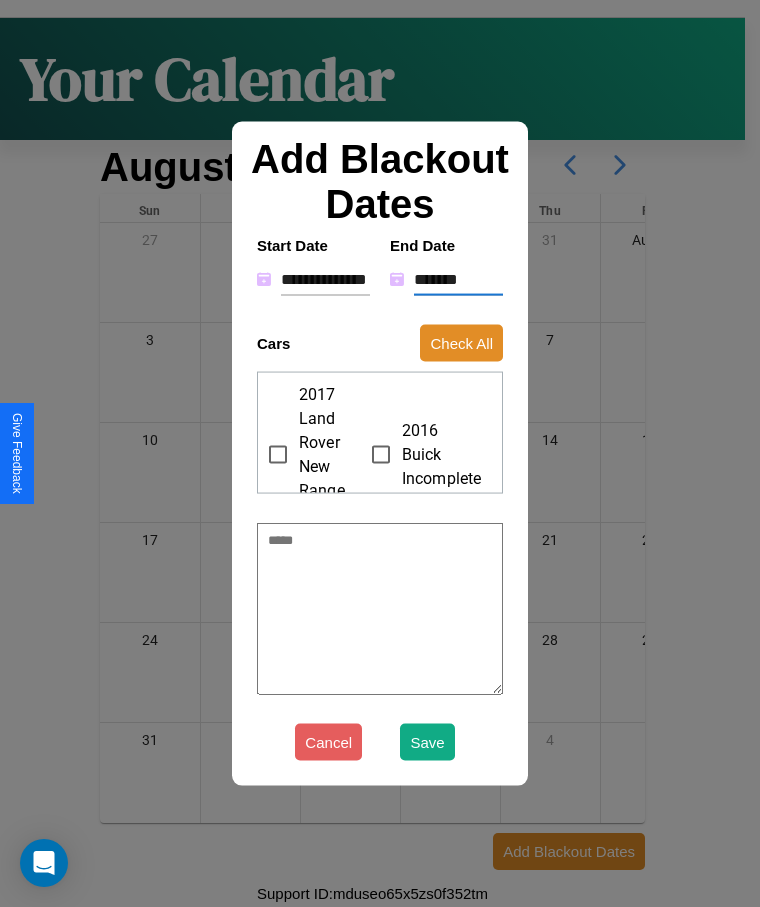 type on "*" 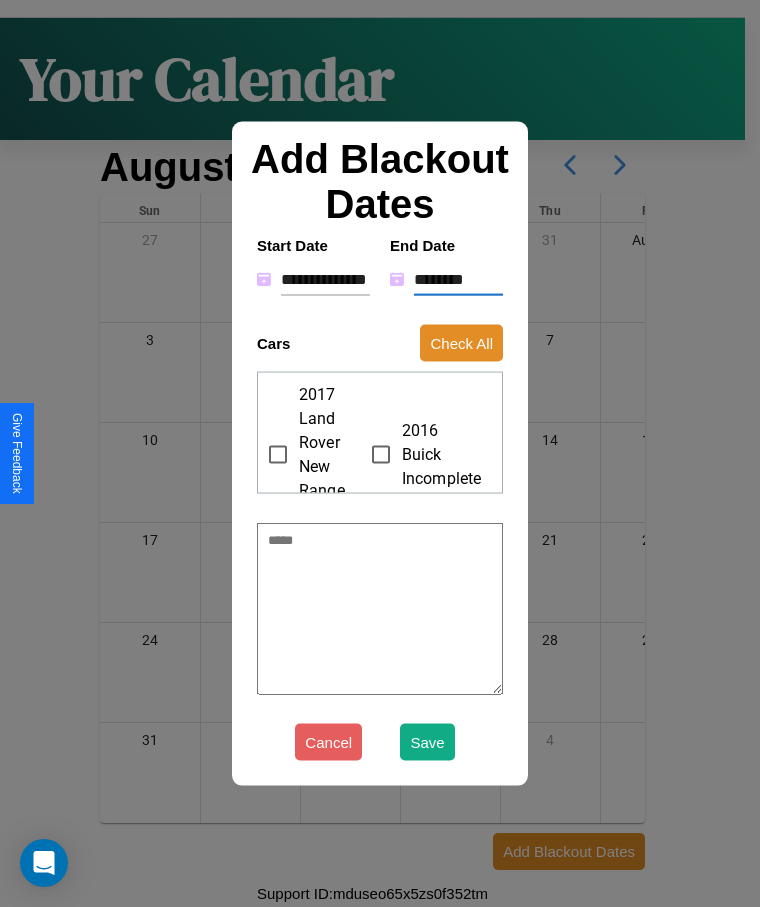 type on "*" 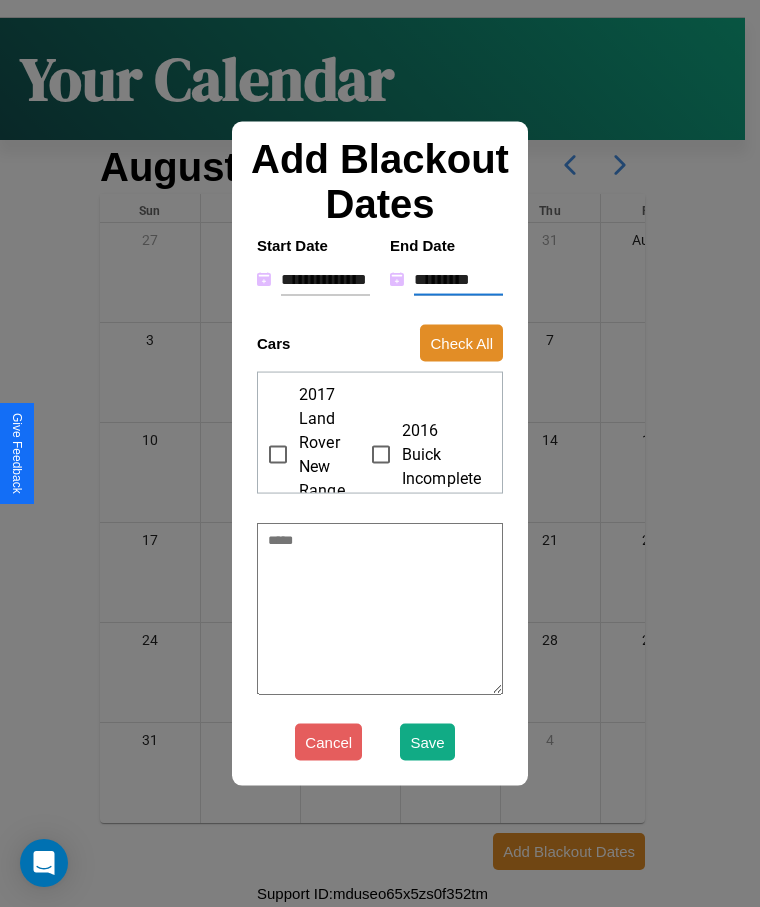 type on "*" 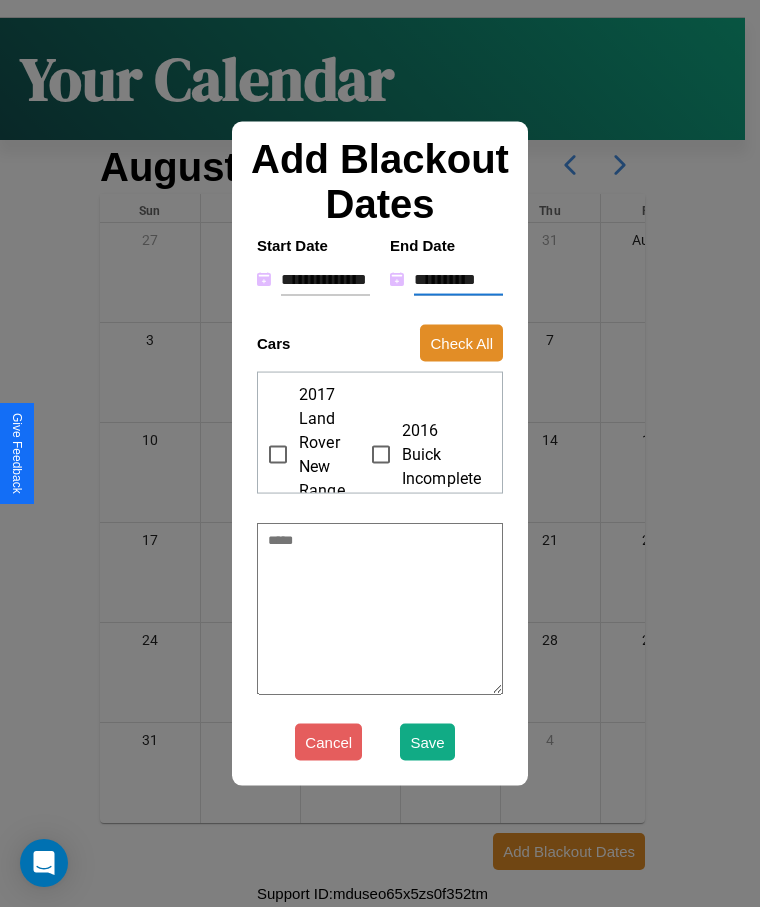 type on "*" 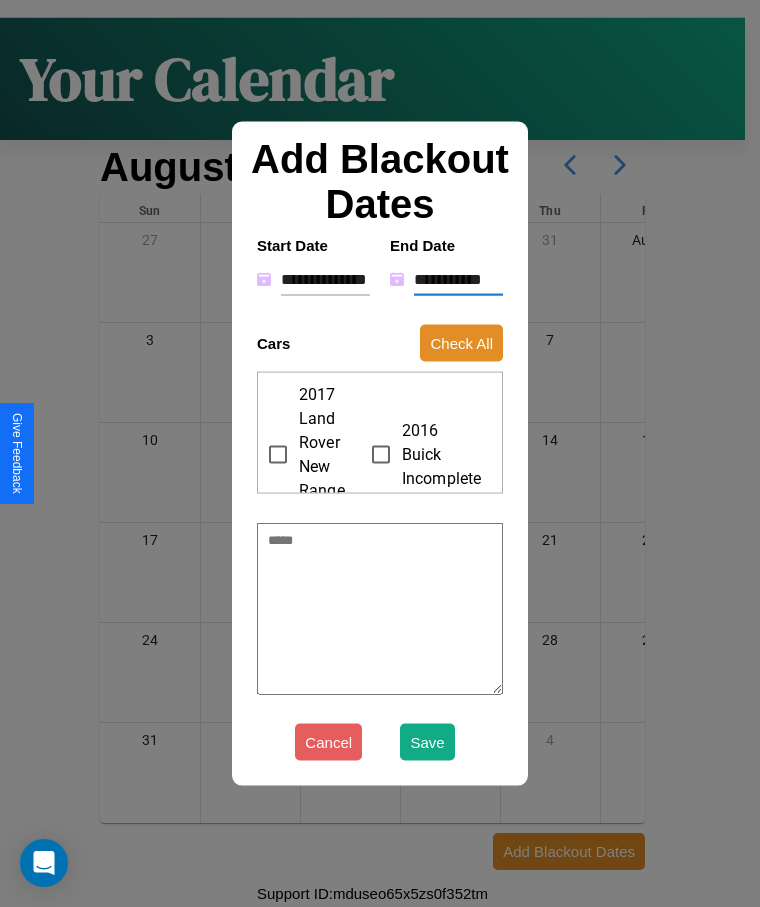 type on "*" 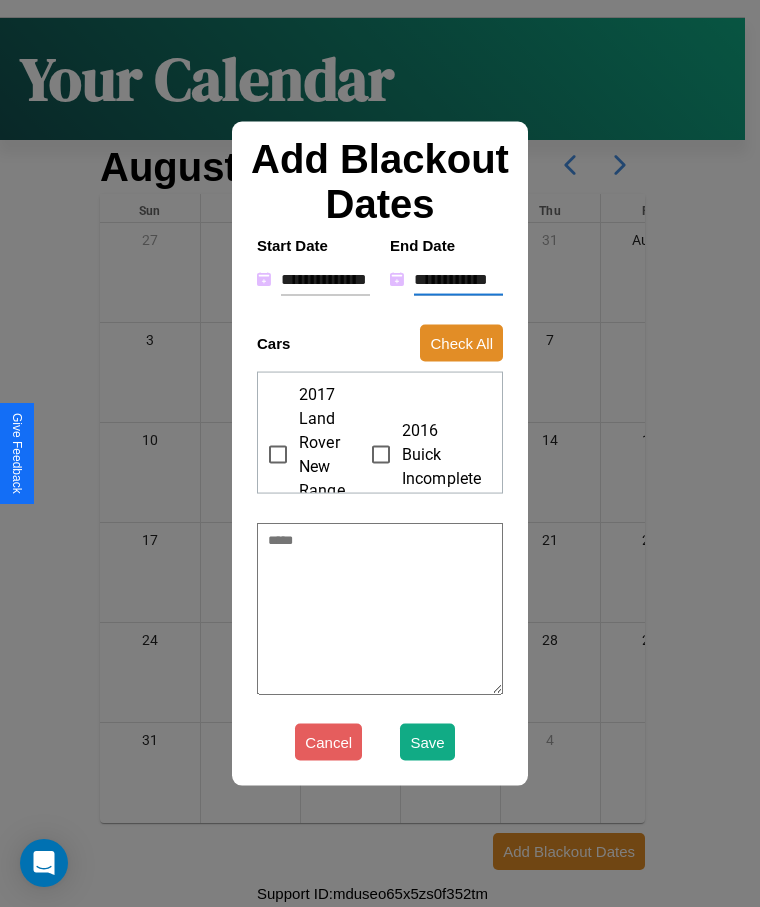 type on "*" 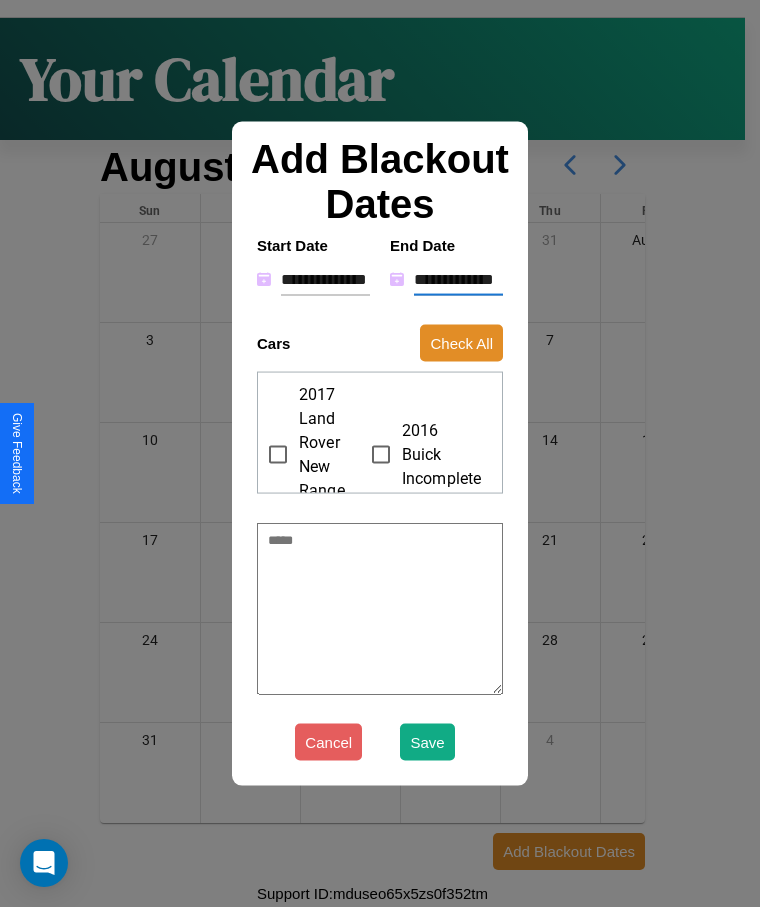 type on "*" 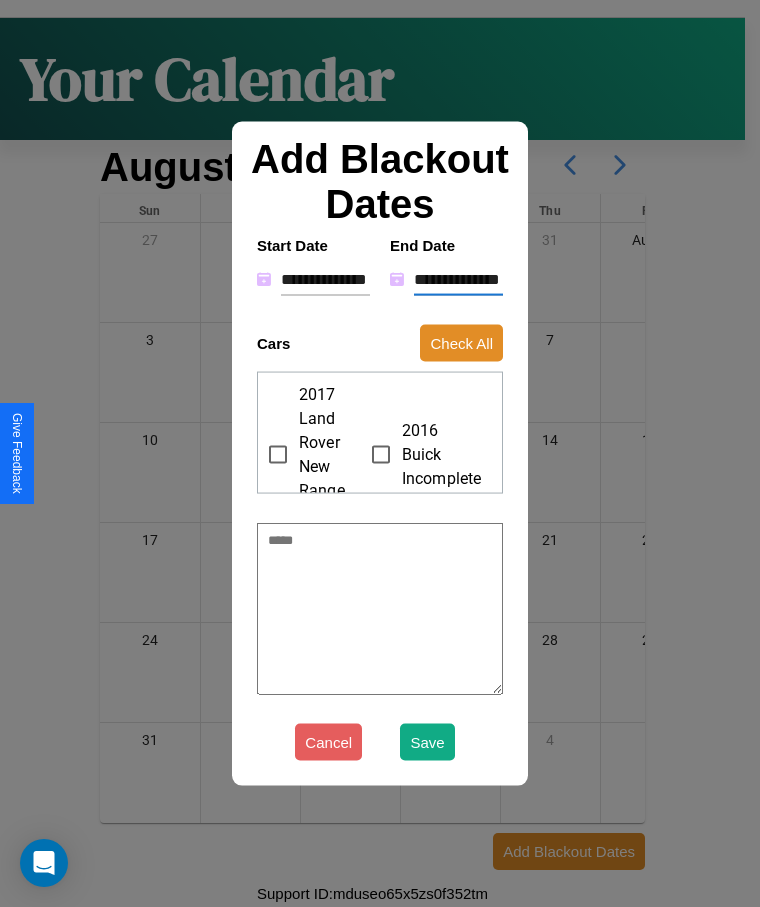 type on "*" 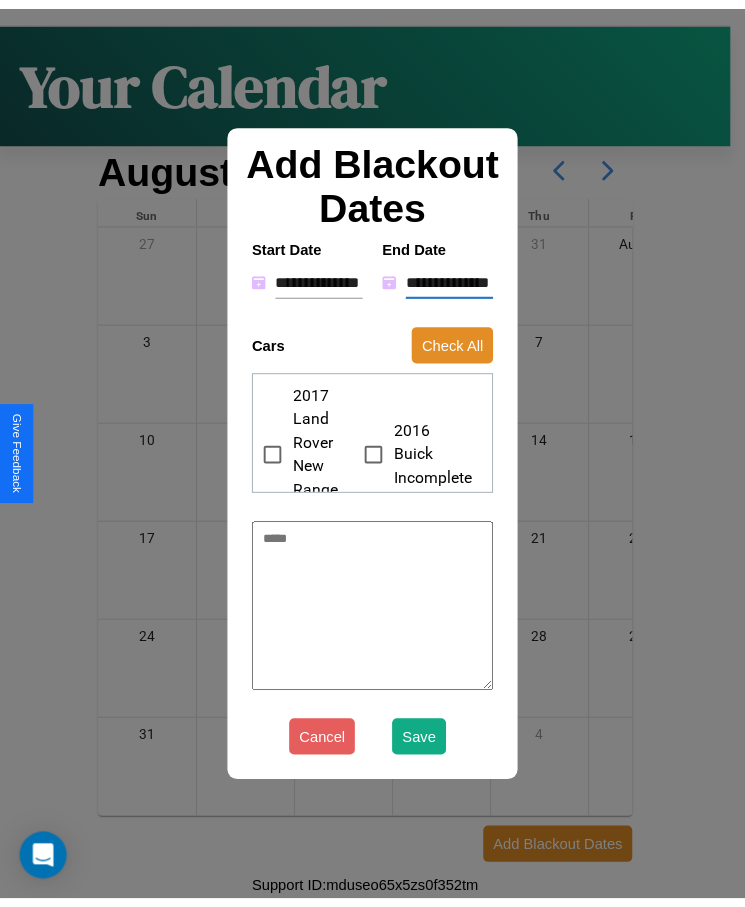 scroll, scrollTop: 30, scrollLeft: 0, axis: vertical 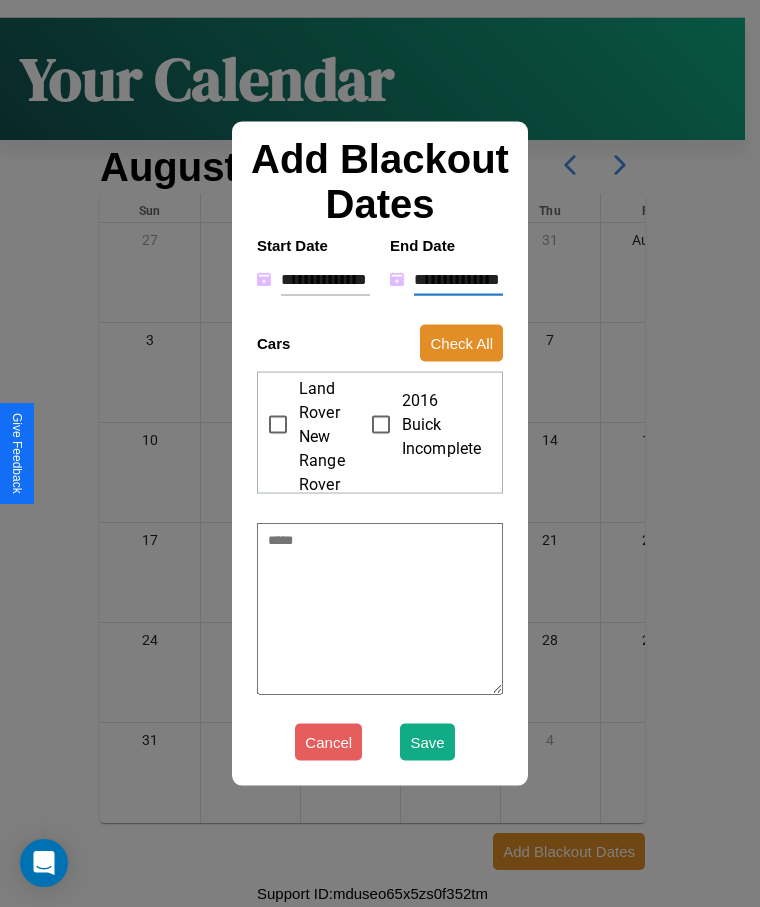 type on "**********" 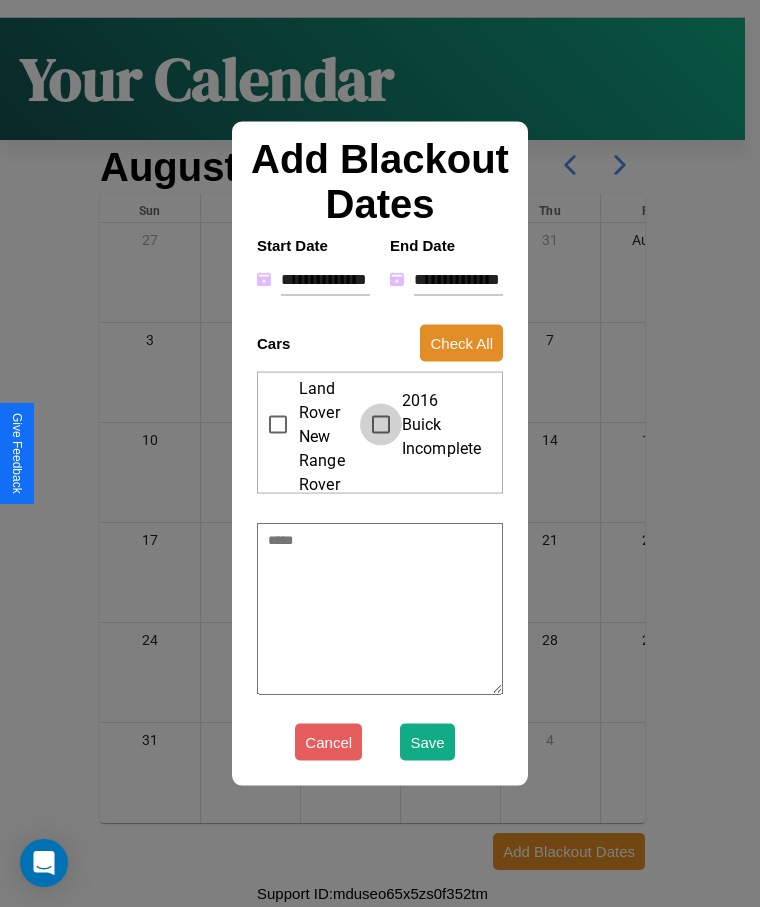 type on "*" 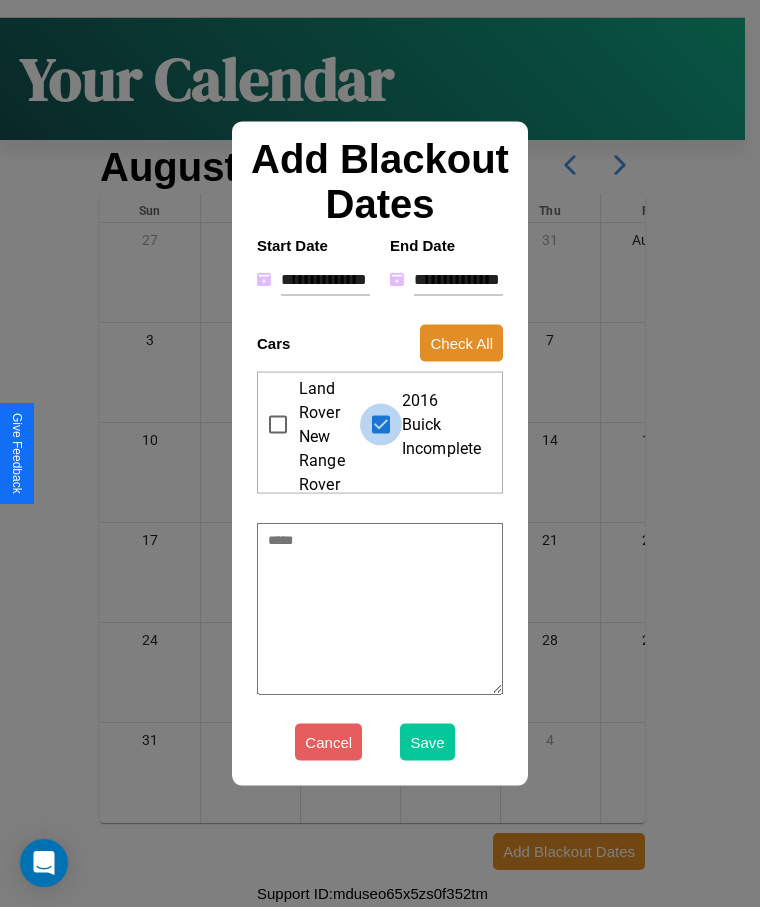 click on "Save" at bounding box center [427, 742] 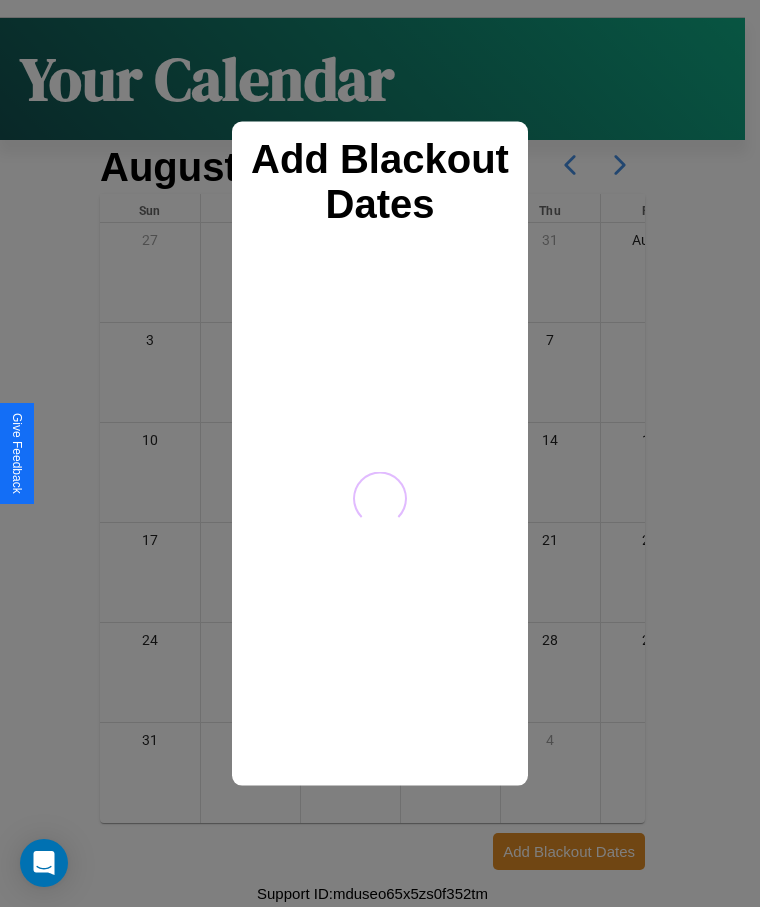 click at bounding box center (380, 453) 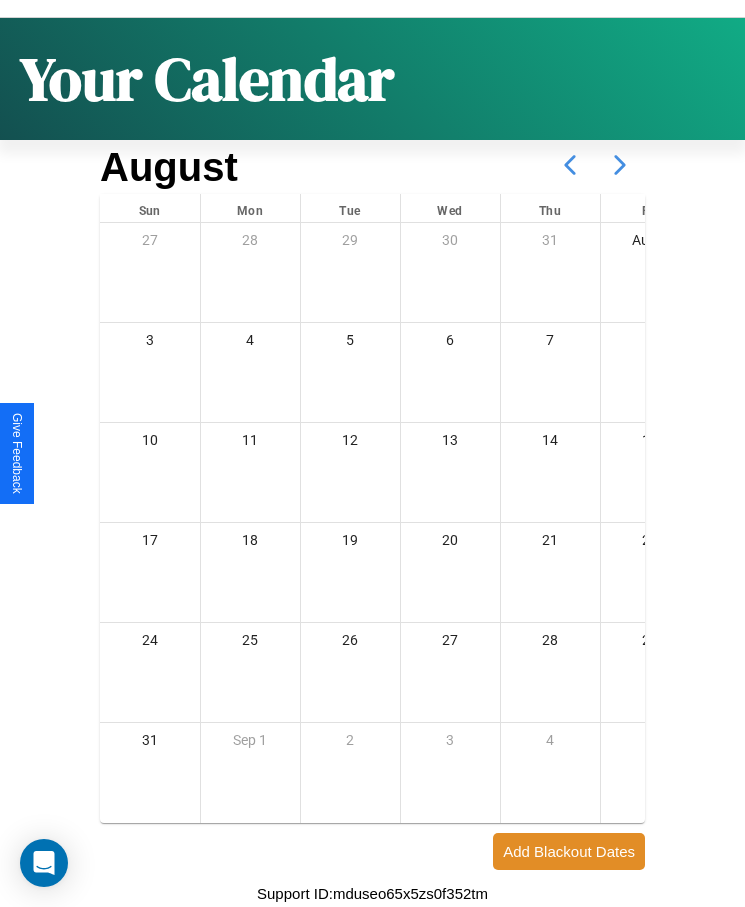 click 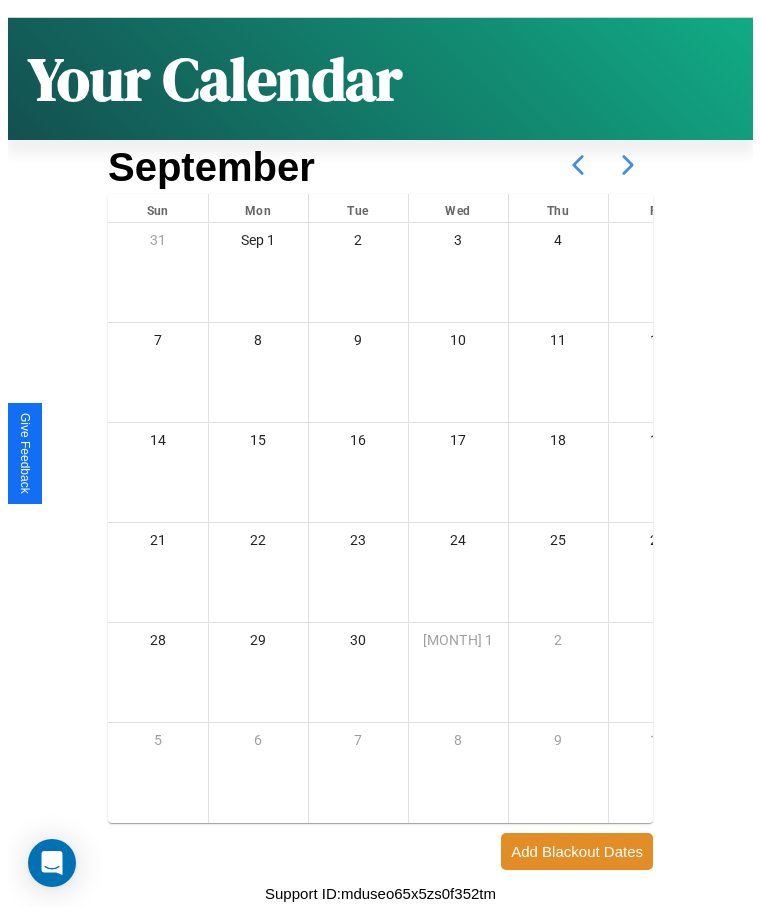 scroll, scrollTop: 0, scrollLeft: 0, axis: both 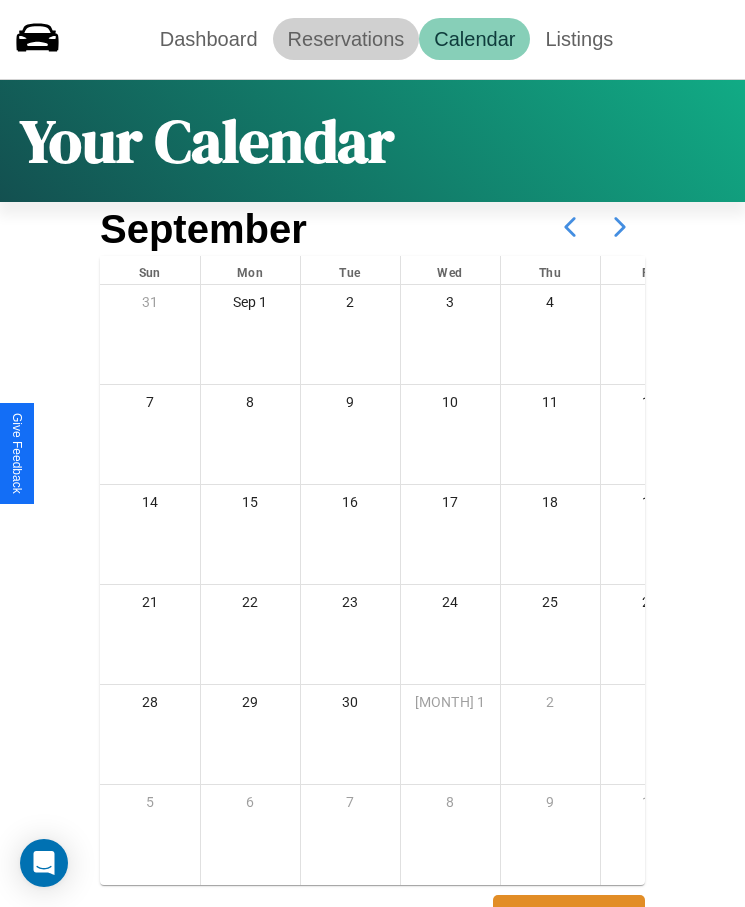 click on "Reservations" at bounding box center (346, 39) 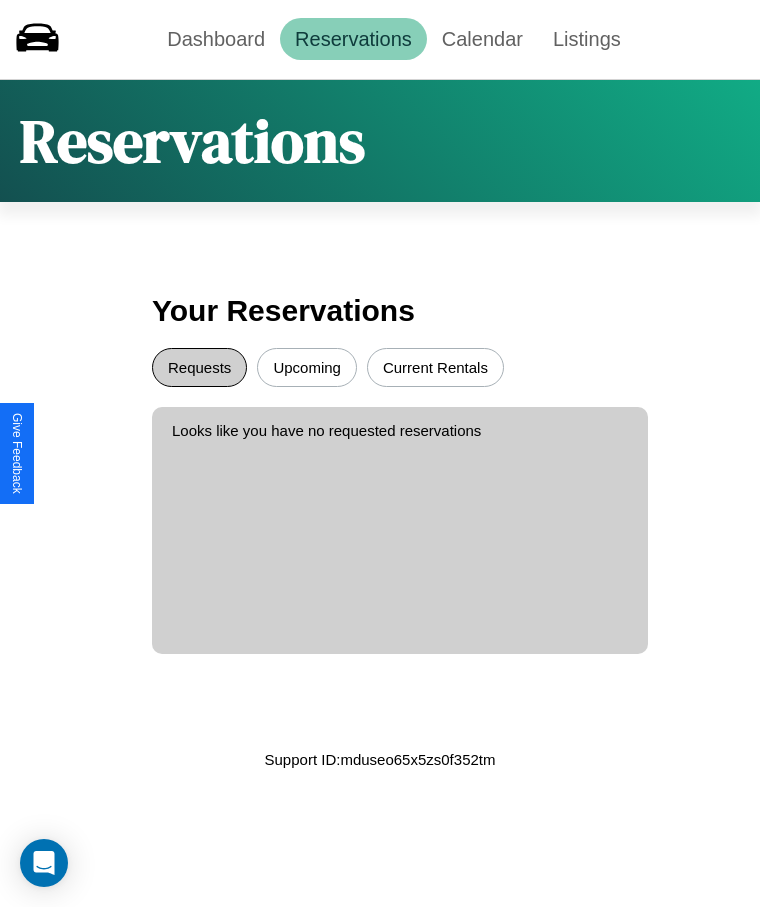 click on "Requests" at bounding box center [199, 367] 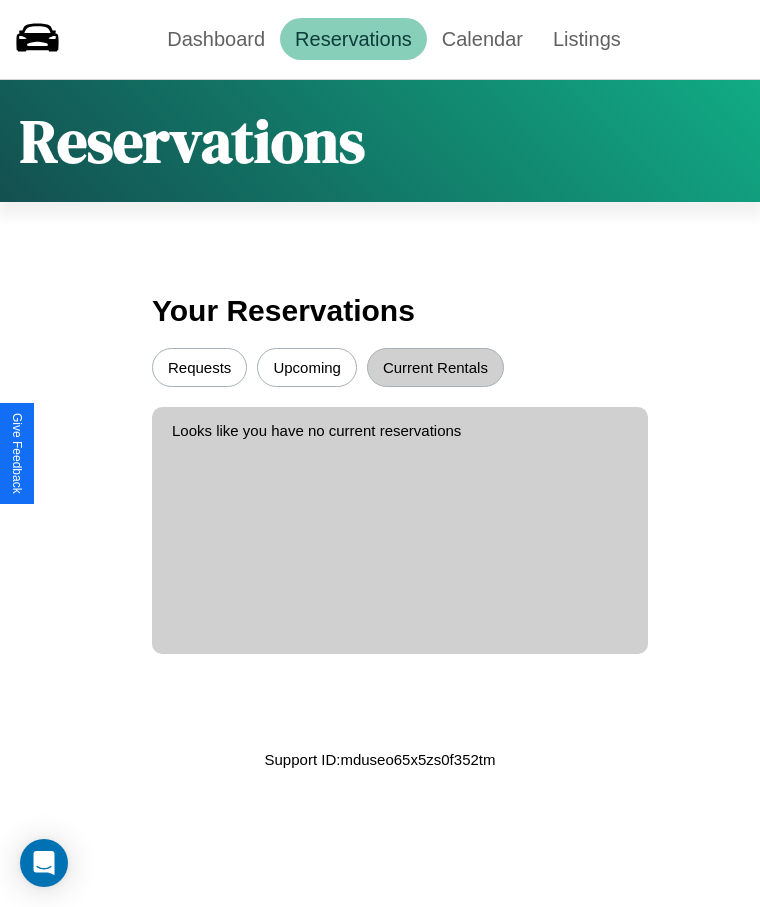 click on "Upcoming" at bounding box center (307, 367) 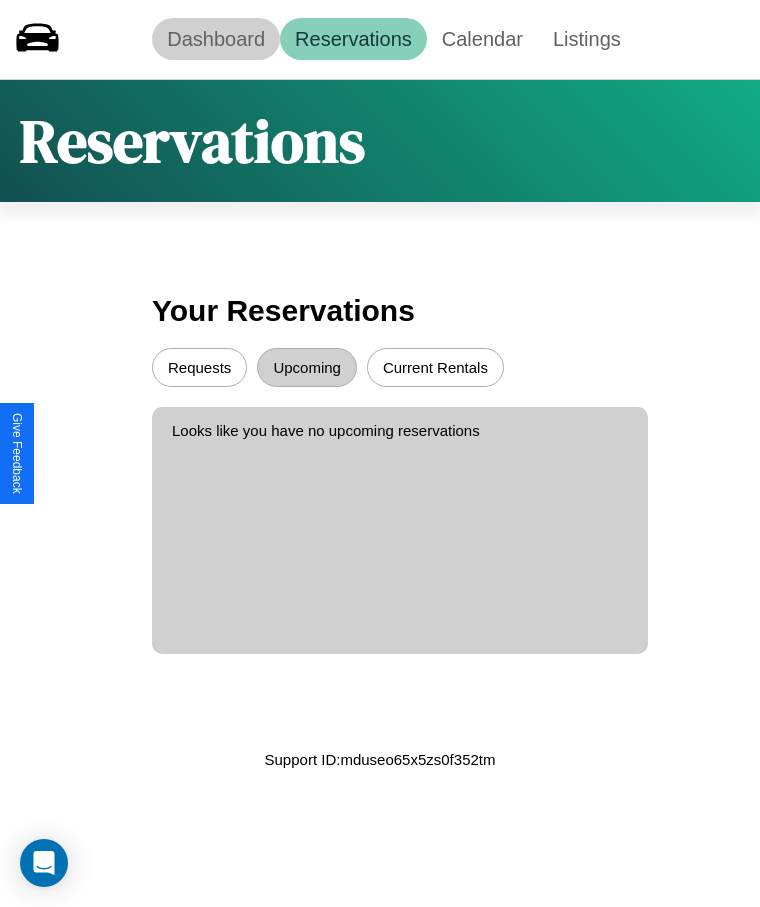 click on "Dashboard" at bounding box center [216, 39] 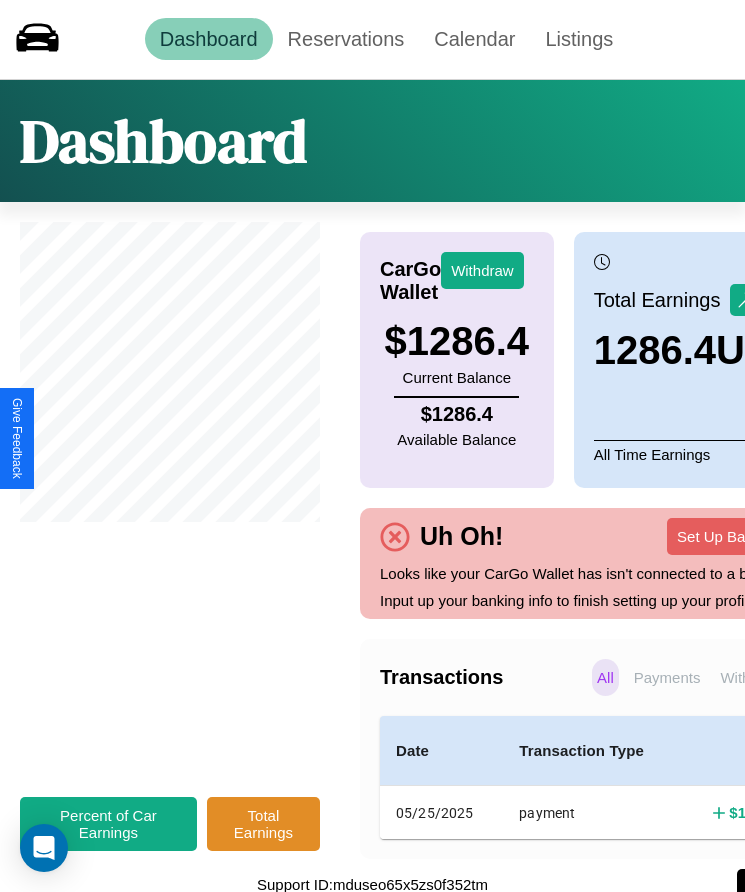 click on "Withdraws" at bounding box center (755, 677) 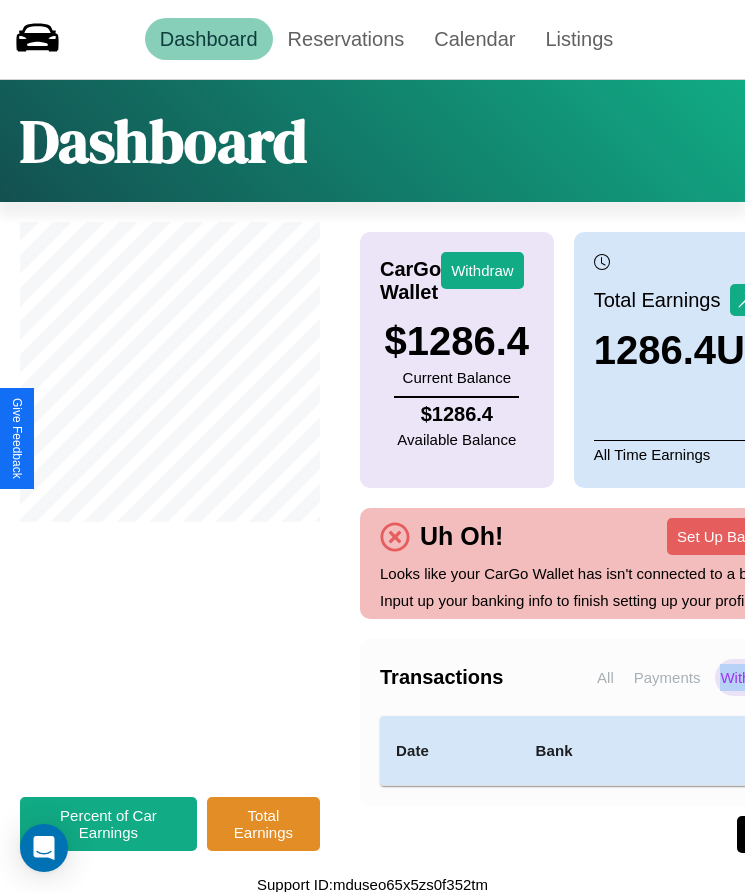 click on "Withdraws" at bounding box center [755, 677] 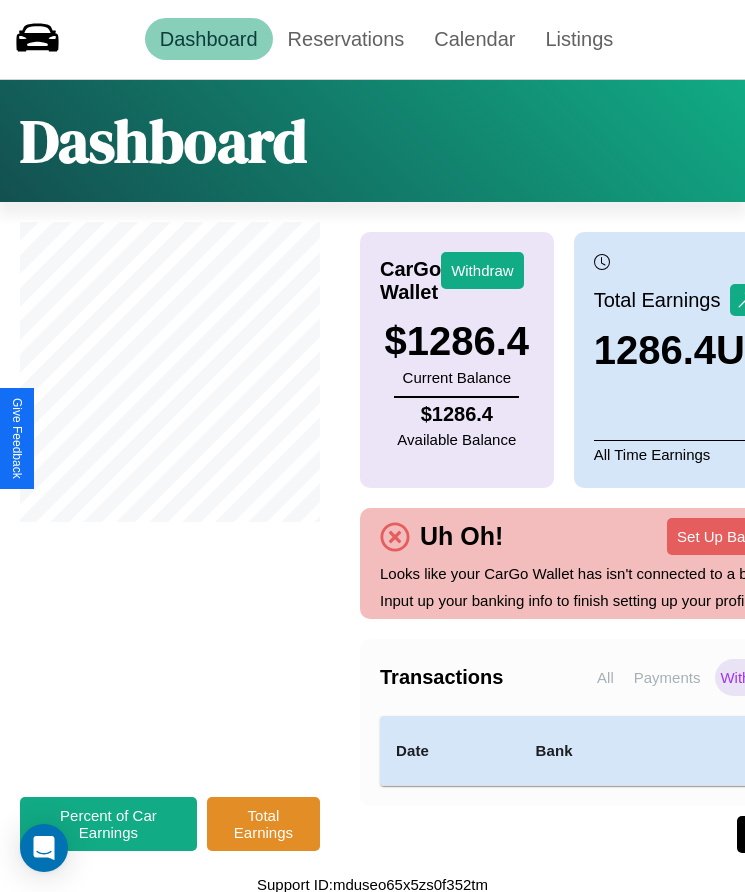 click on "Payments" at bounding box center (667, 677) 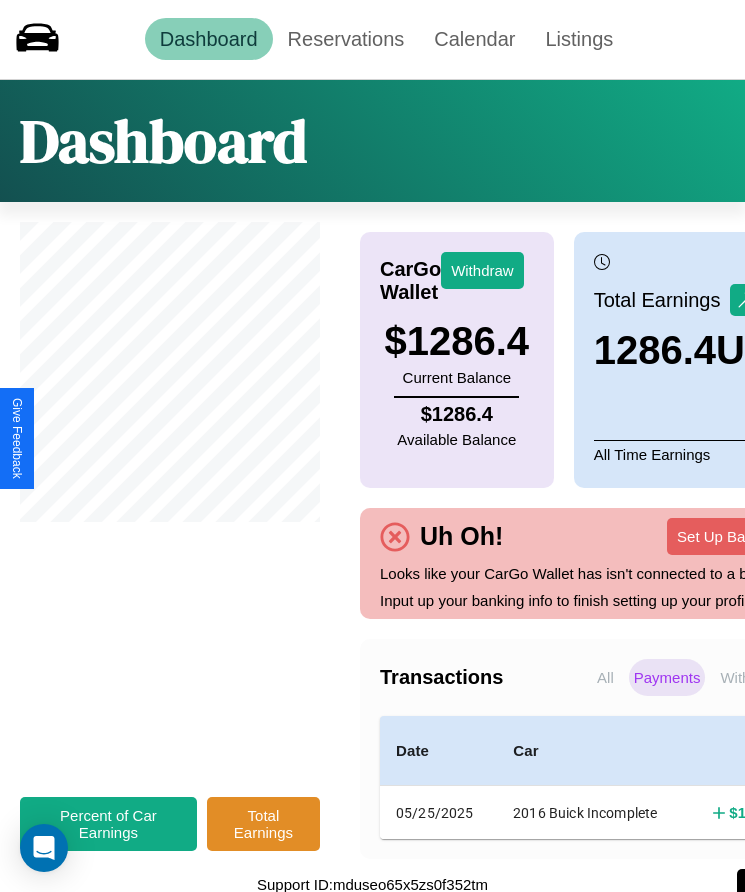 click on "Withdraws" at bounding box center [755, 677] 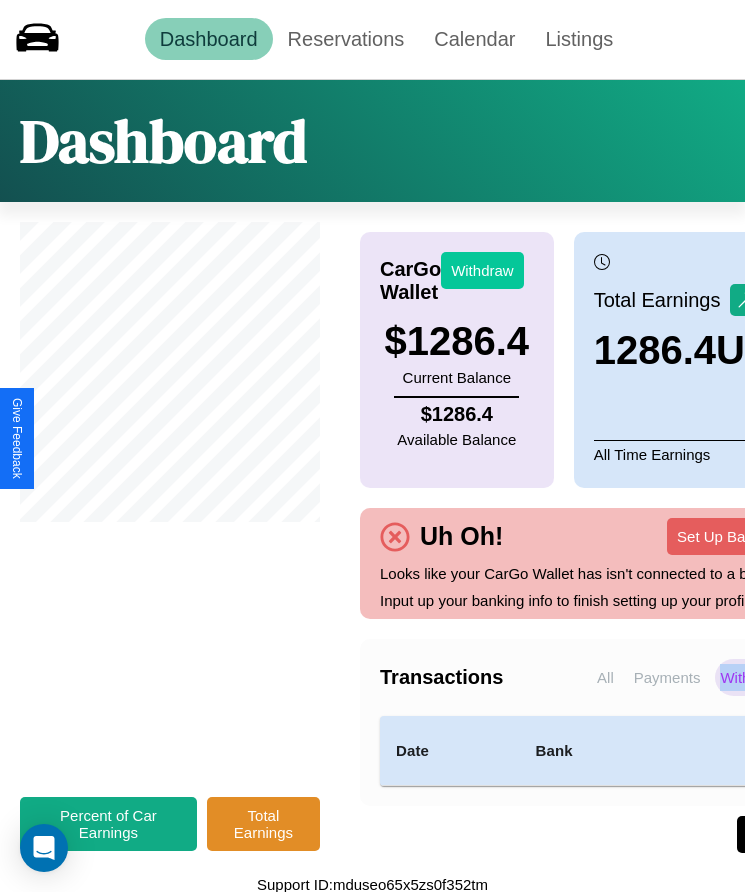 click on "Withdraw" at bounding box center [482, 270] 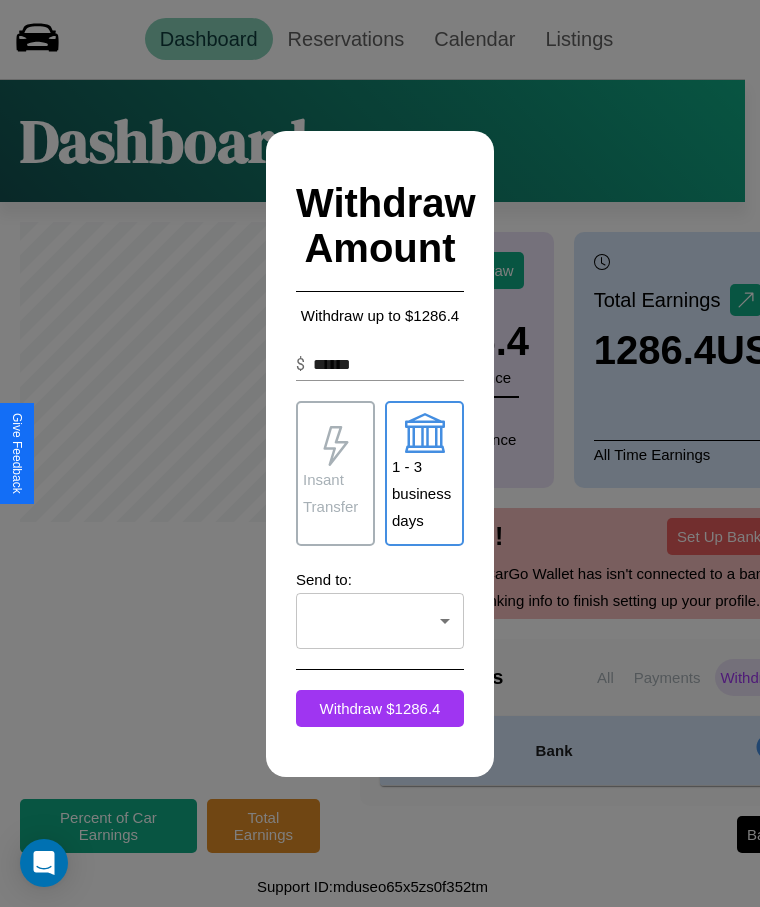 click on "1 - 3 business days" at bounding box center (424, 493) 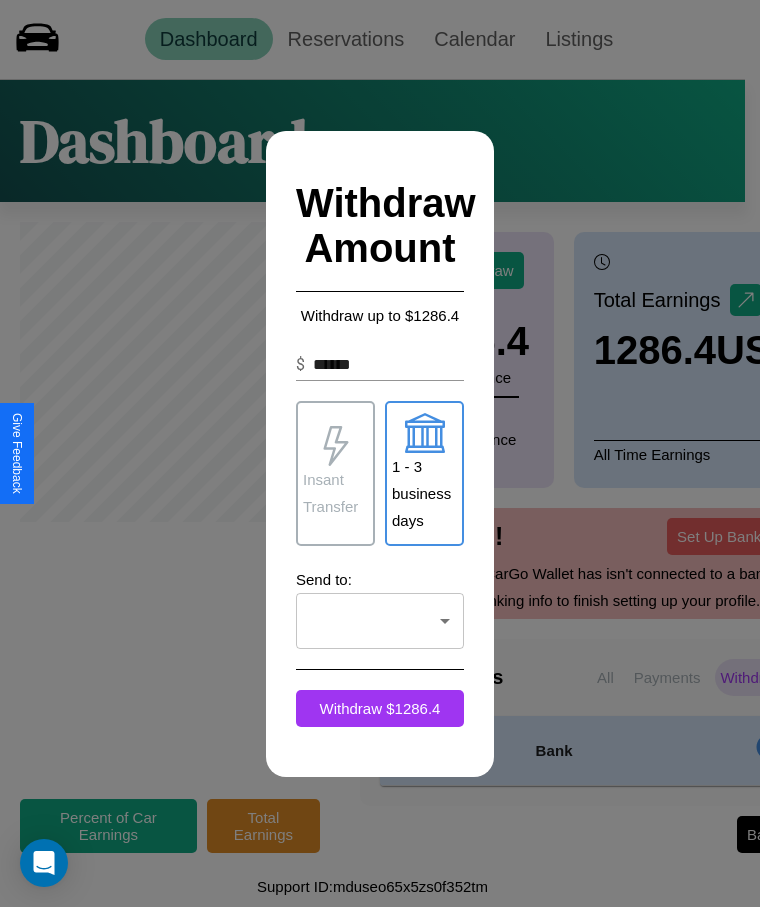 click on "Insant Transfer" at bounding box center (335, 493) 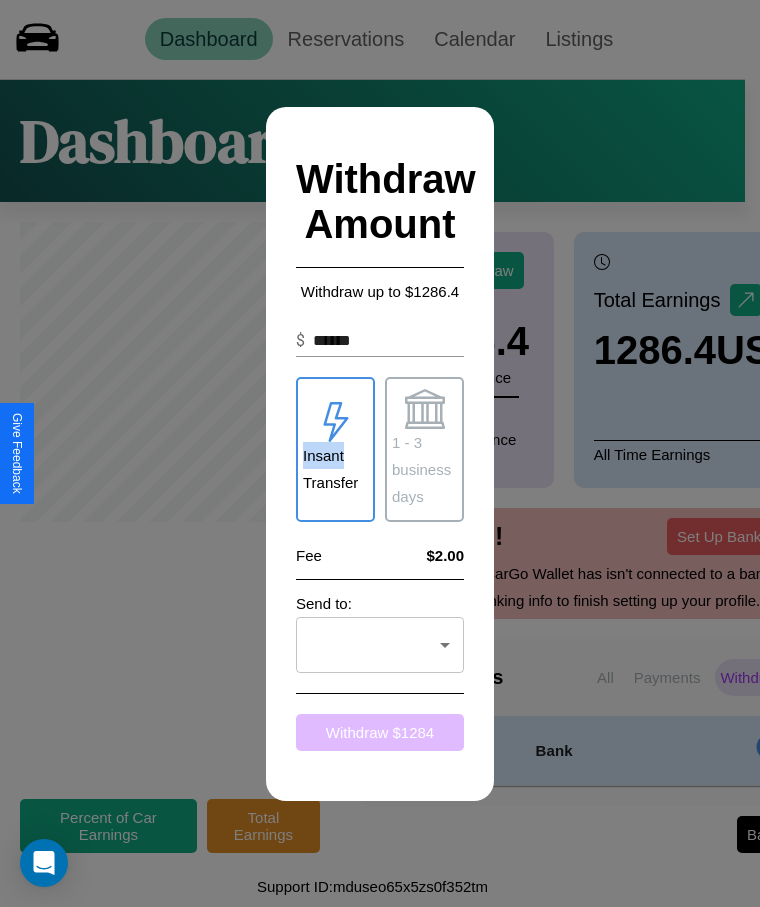 click on "Withdraw $ 1284" at bounding box center (380, 732) 